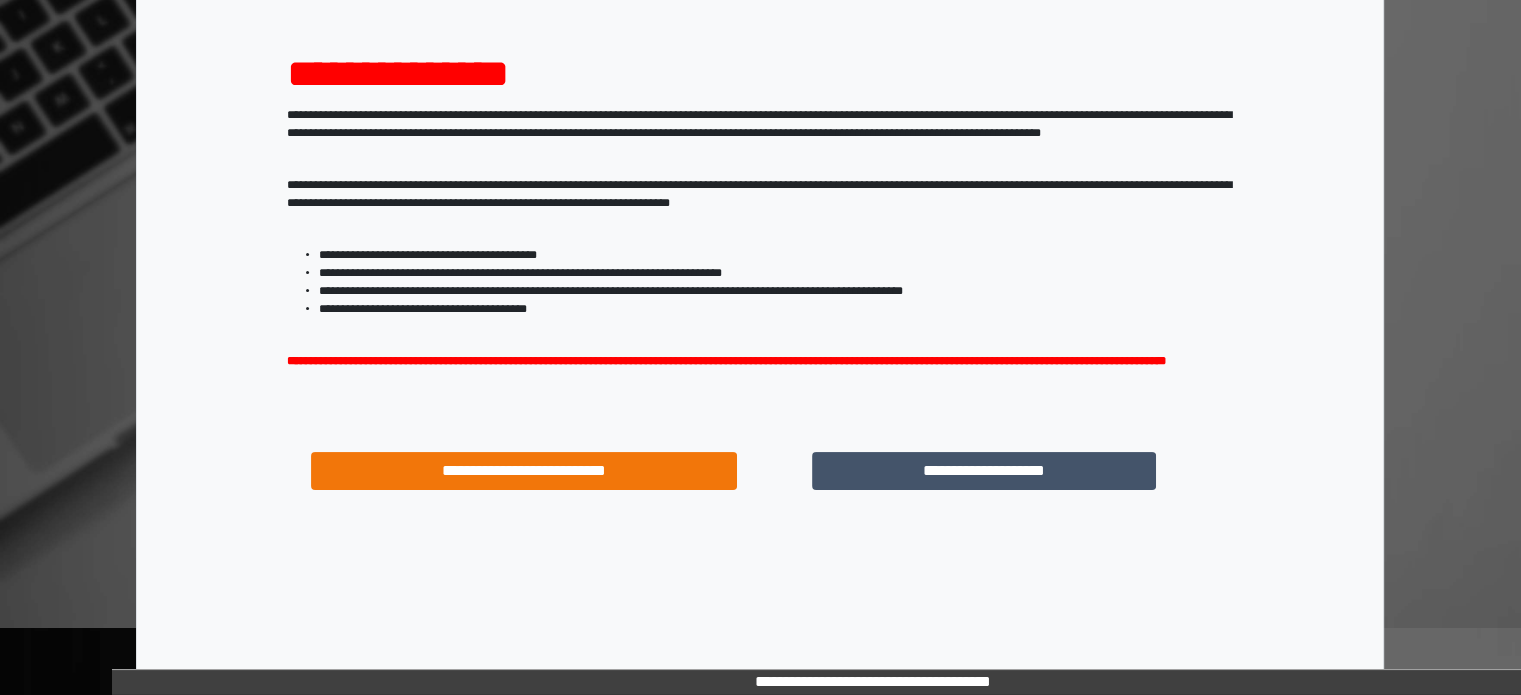 scroll, scrollTop: 214, scrollLeft: 0, axis: vertical 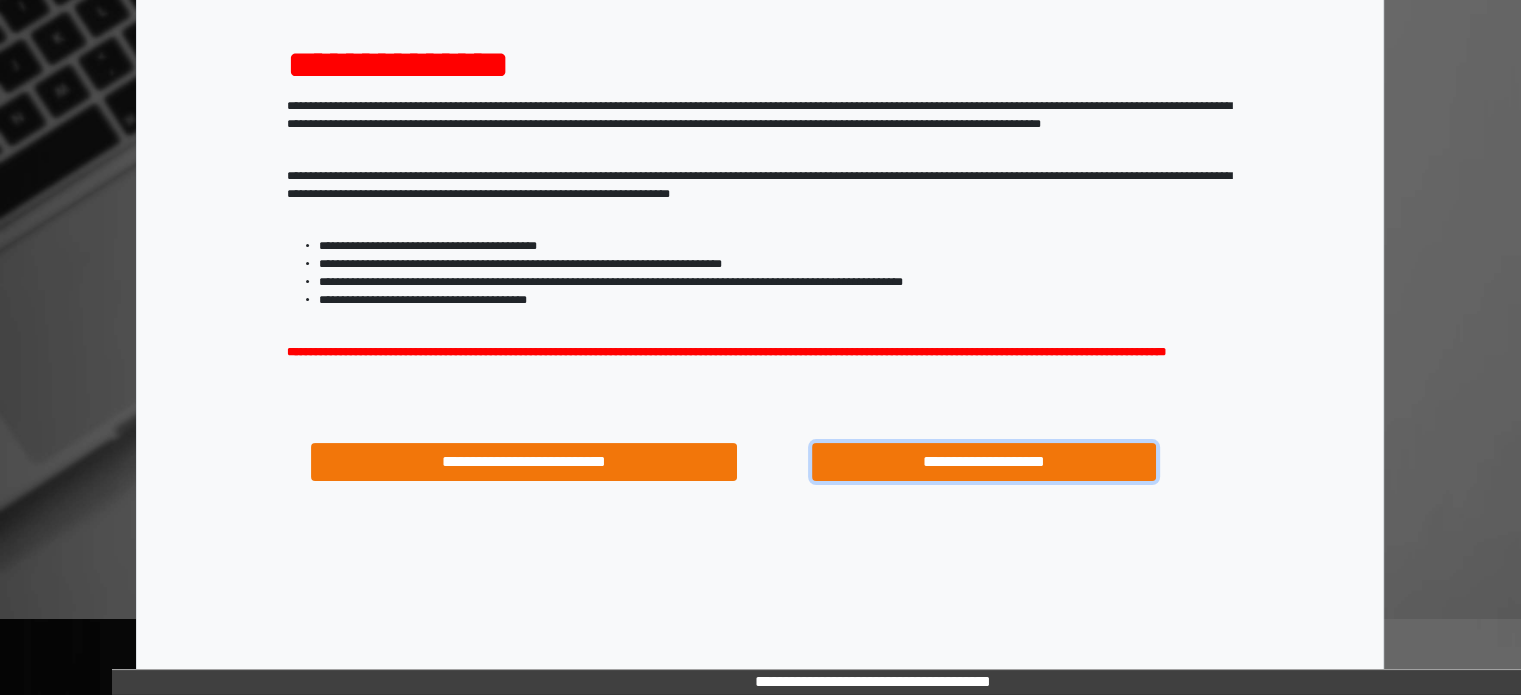 click on "**********" at bounding box center [984, 462] 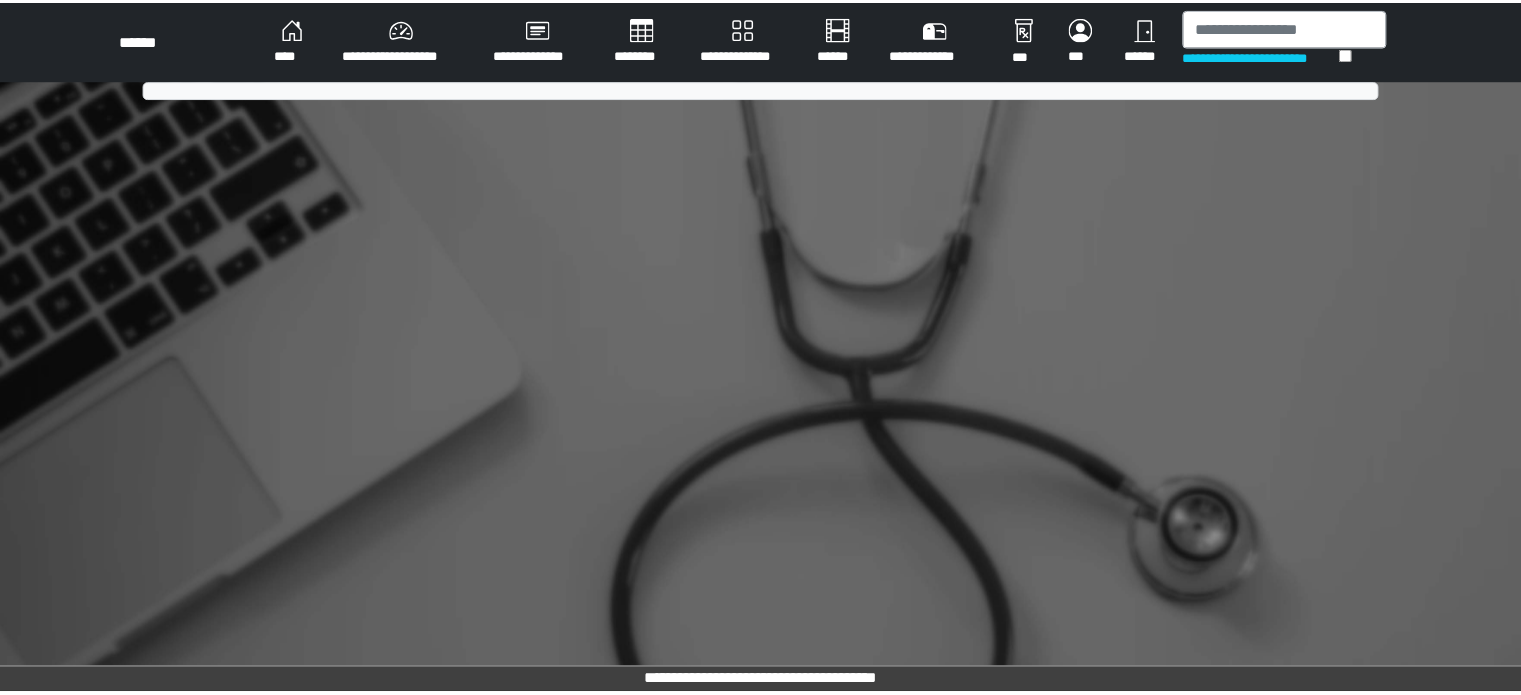 scroll, scrollTop: 0, scrollLeft: 0, axis: both 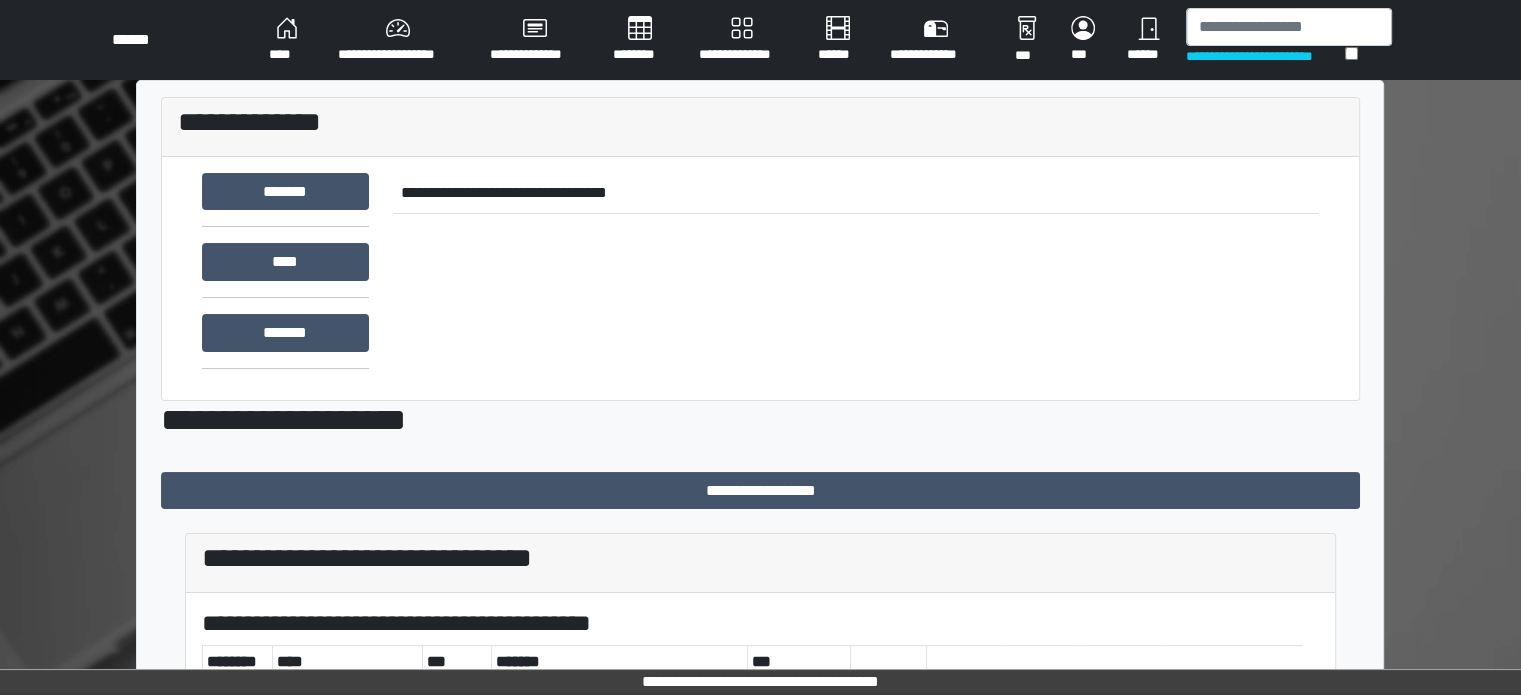 click on "****" at bounding box center (287, 40) 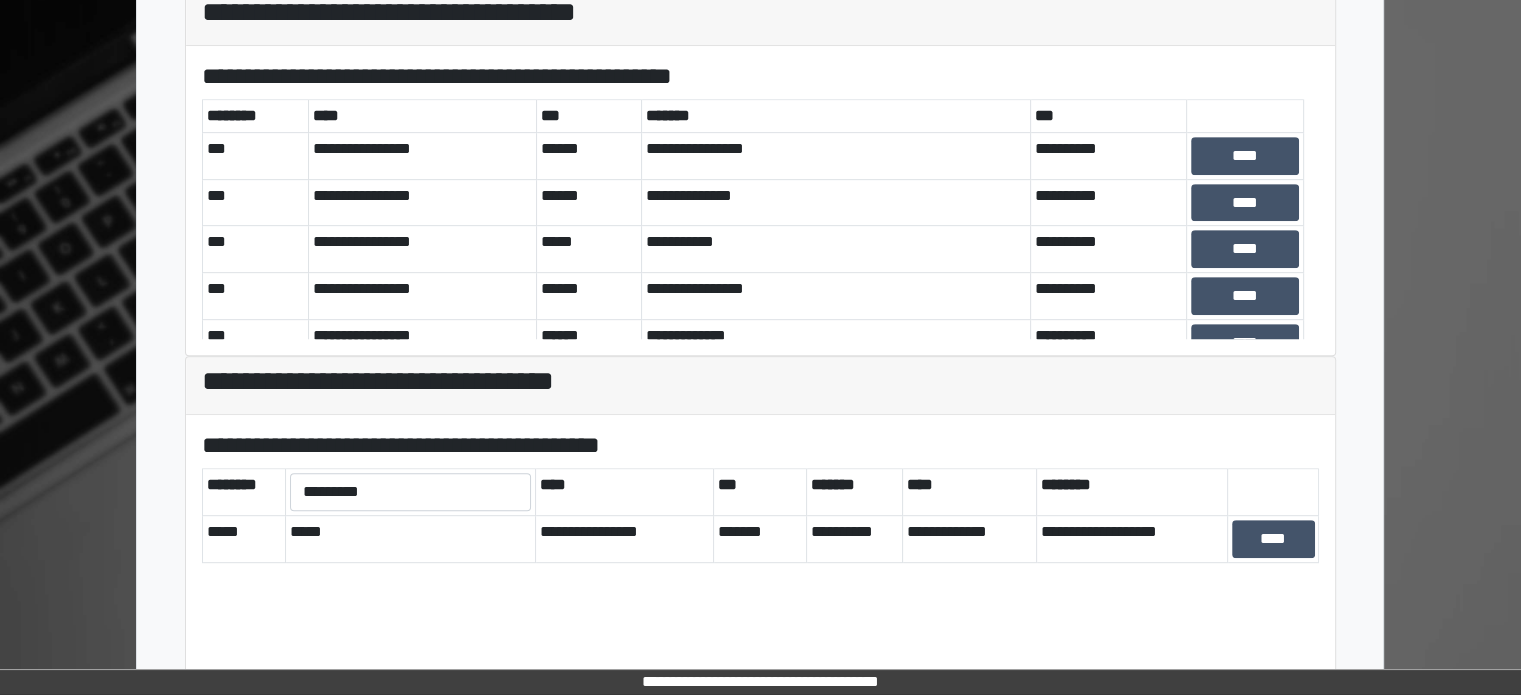 scroll, scrollTop: 884, scrollLeft: 0, axis: vertical 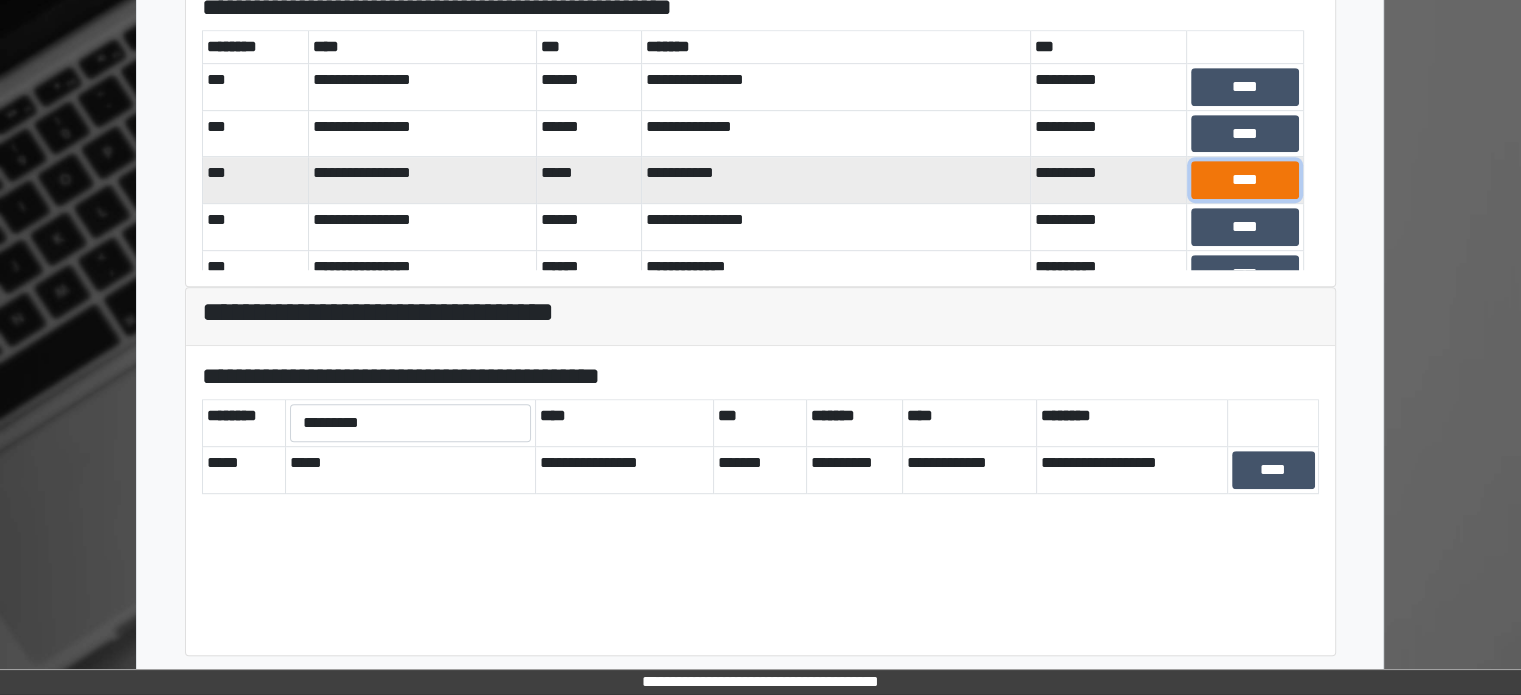 click on "****" at bounding box center (1245, 180) 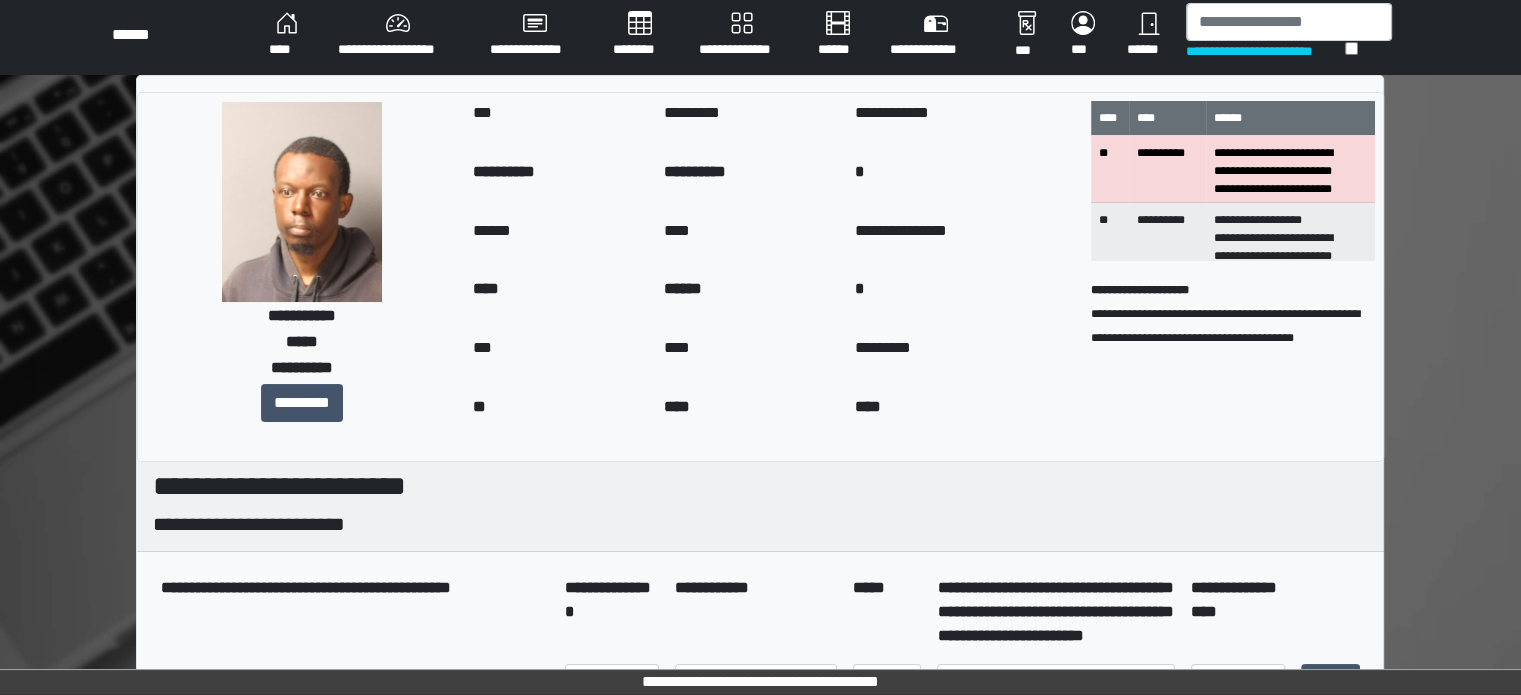 scroll, scrollTop: 0, scrollLeft: 0, axis: both 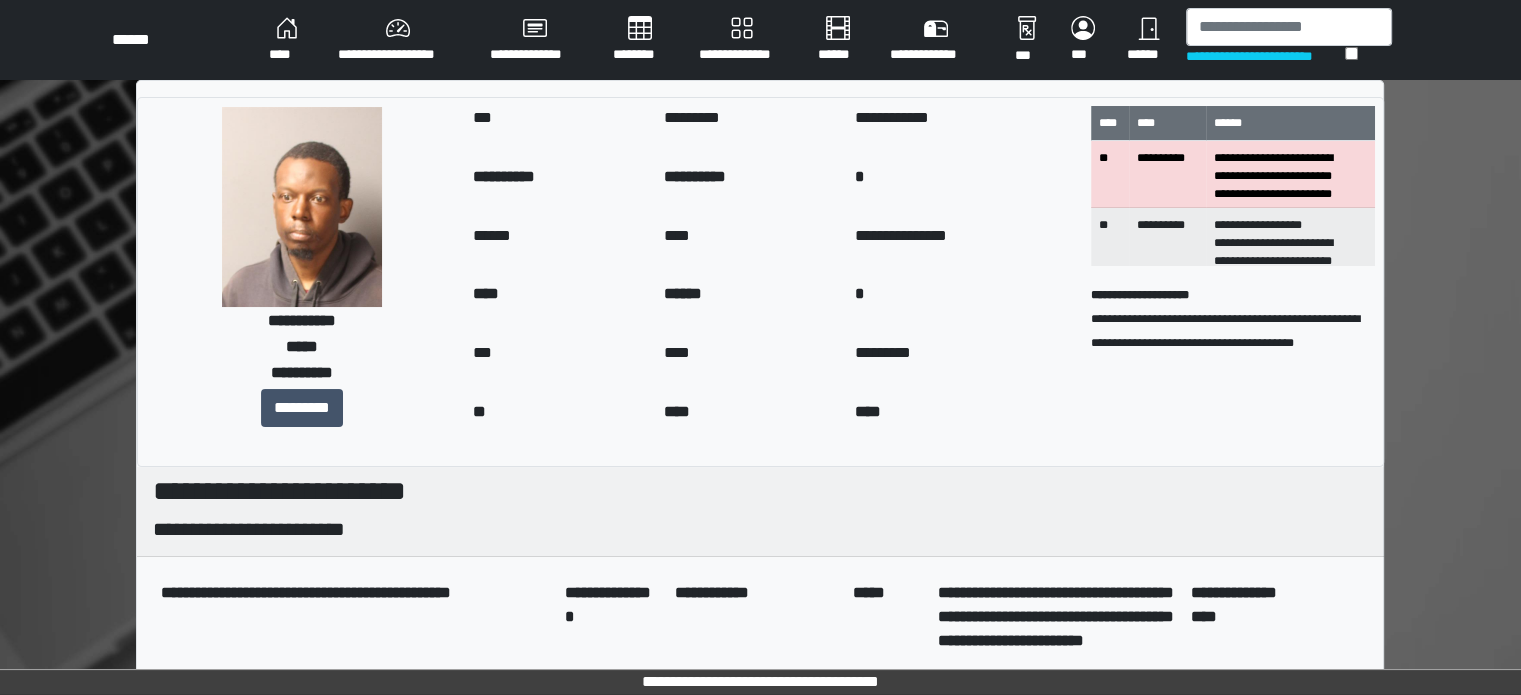 click on "****" at bounding box center (287, 40) 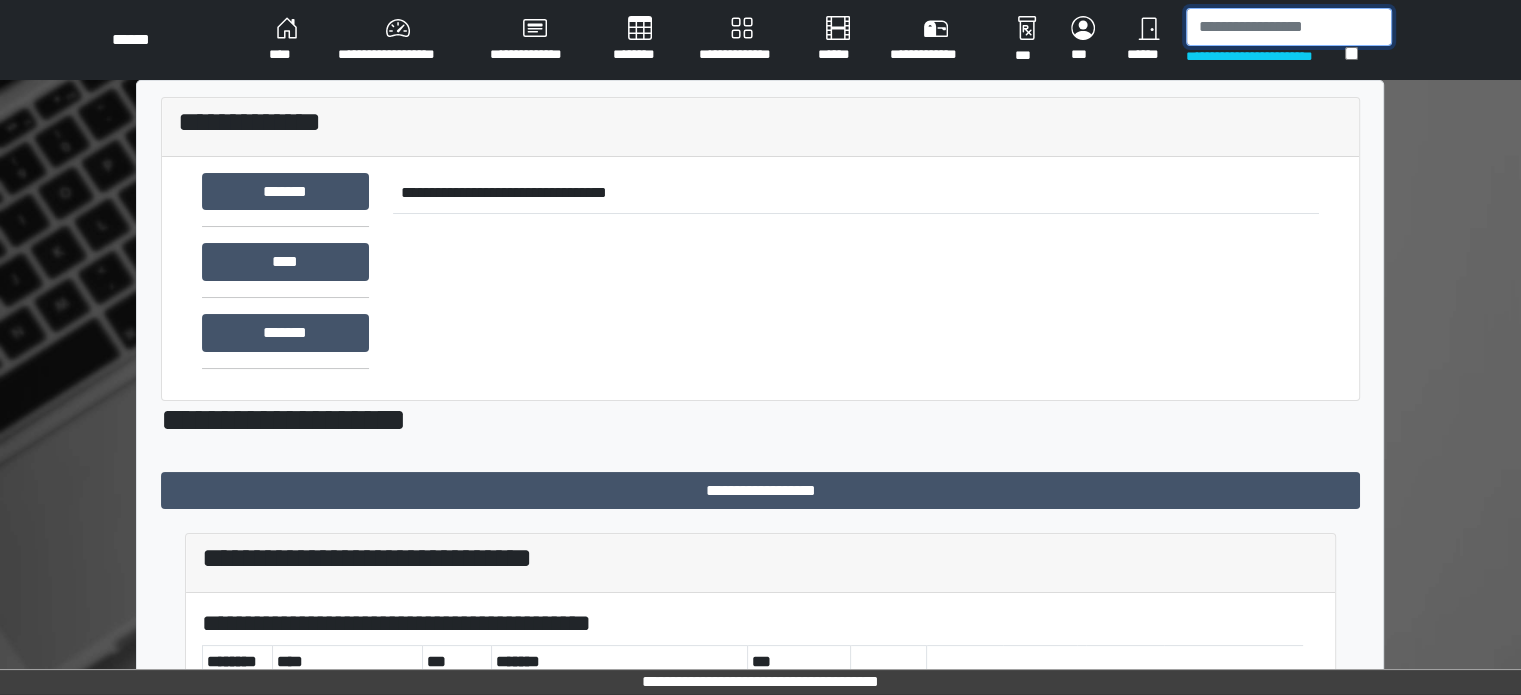 click at bounding box center (1289, 27) 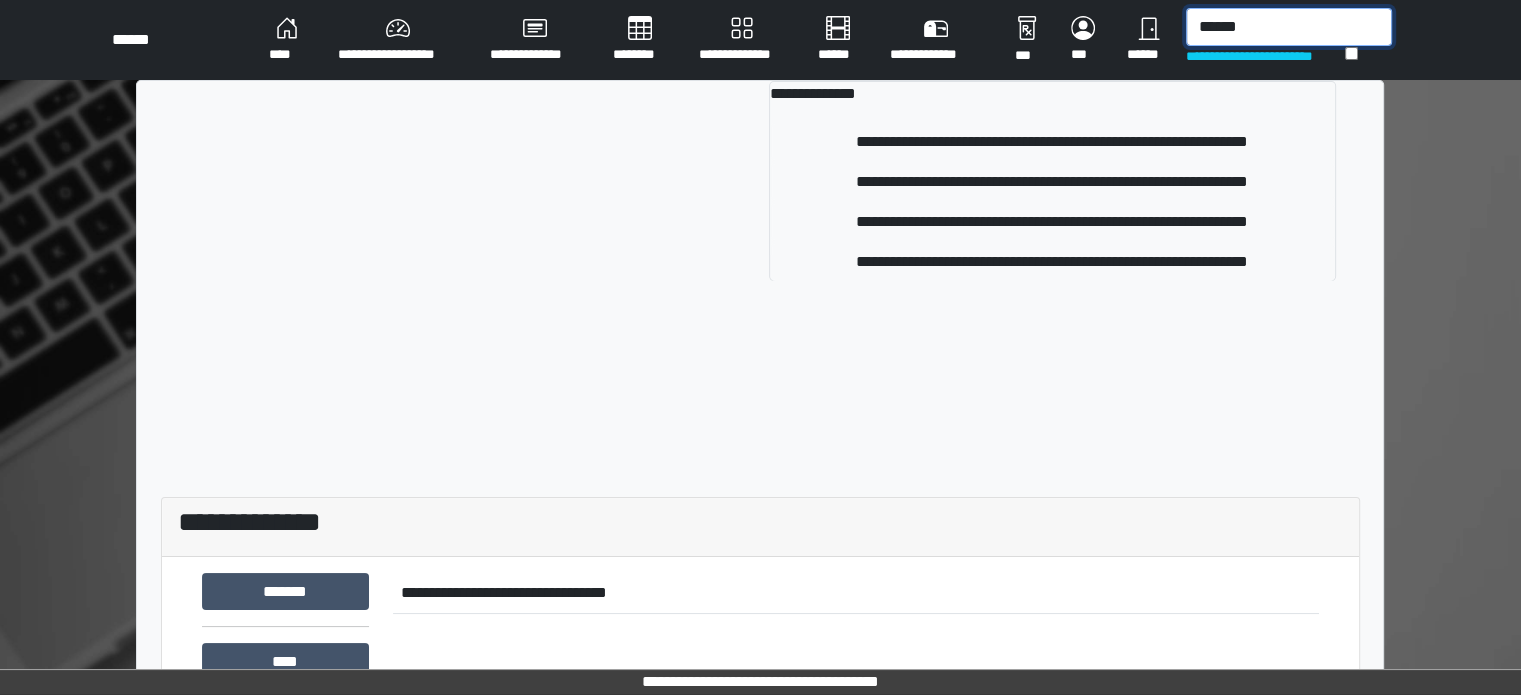 type on "******" 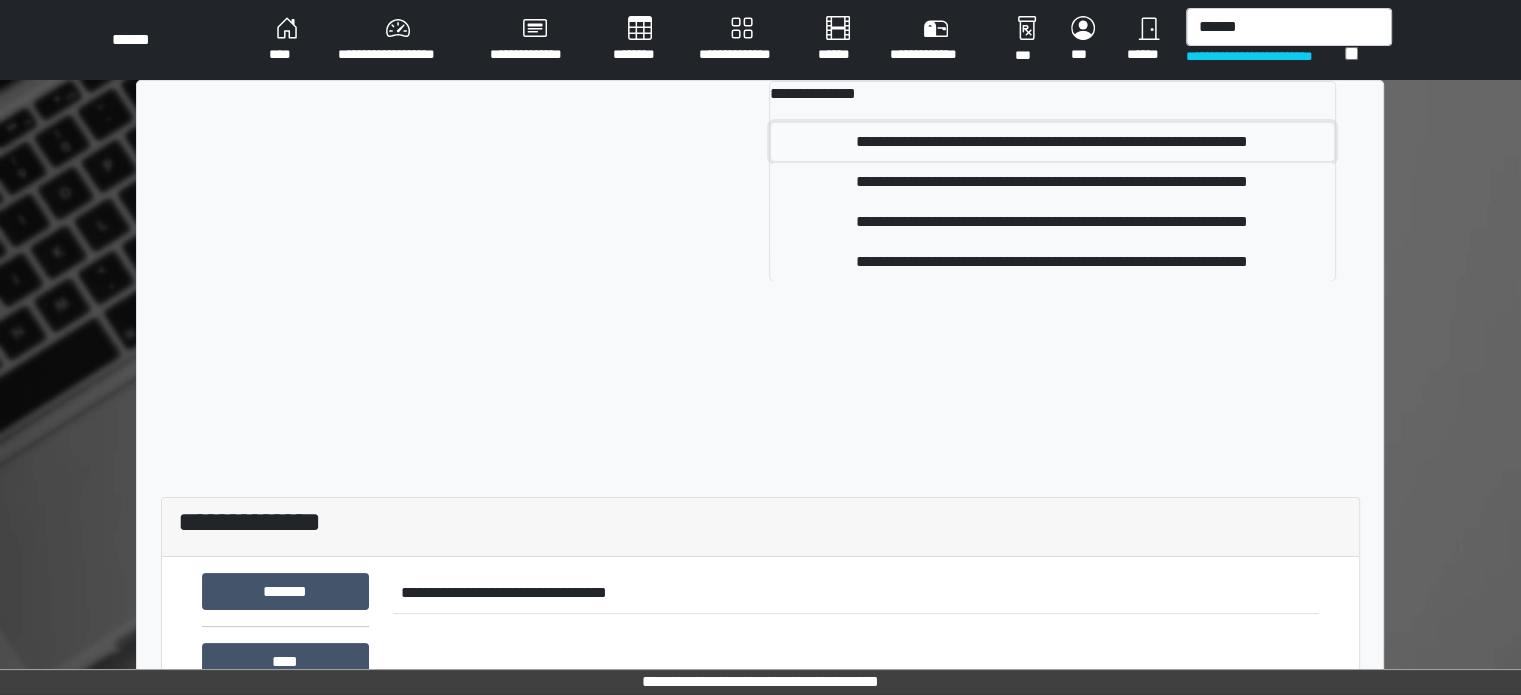 click on "**********" at bounding box center (1052, 142) 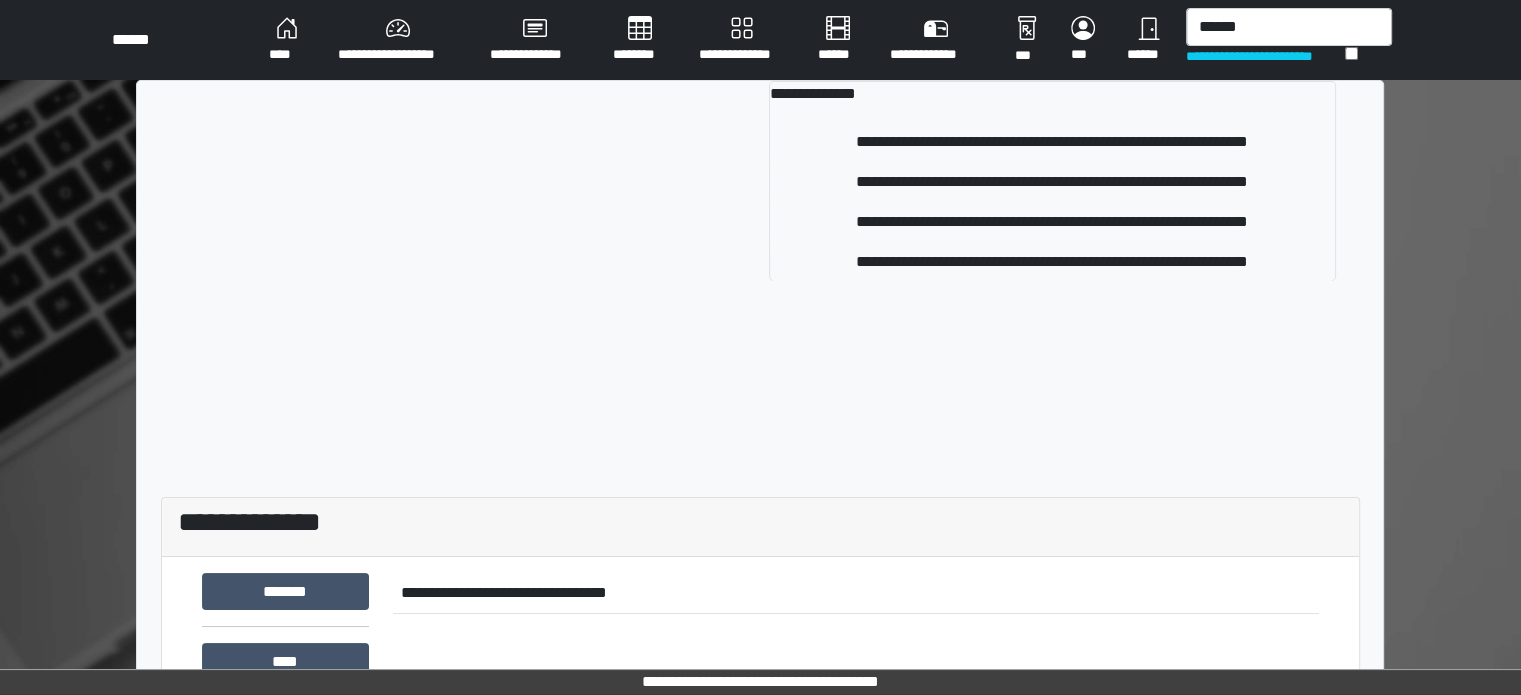 type 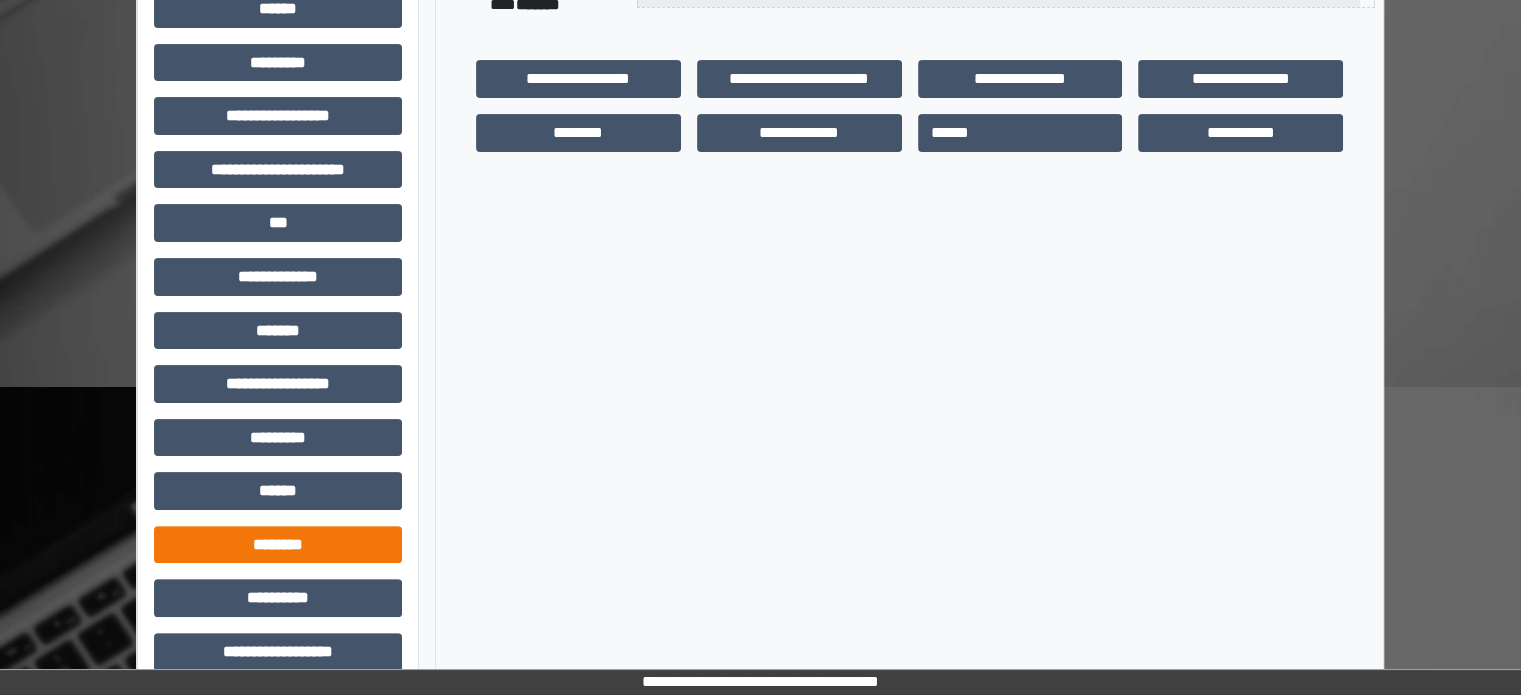 scroll, scrollTop: 471, scrollLeft: 0, axis: vertical 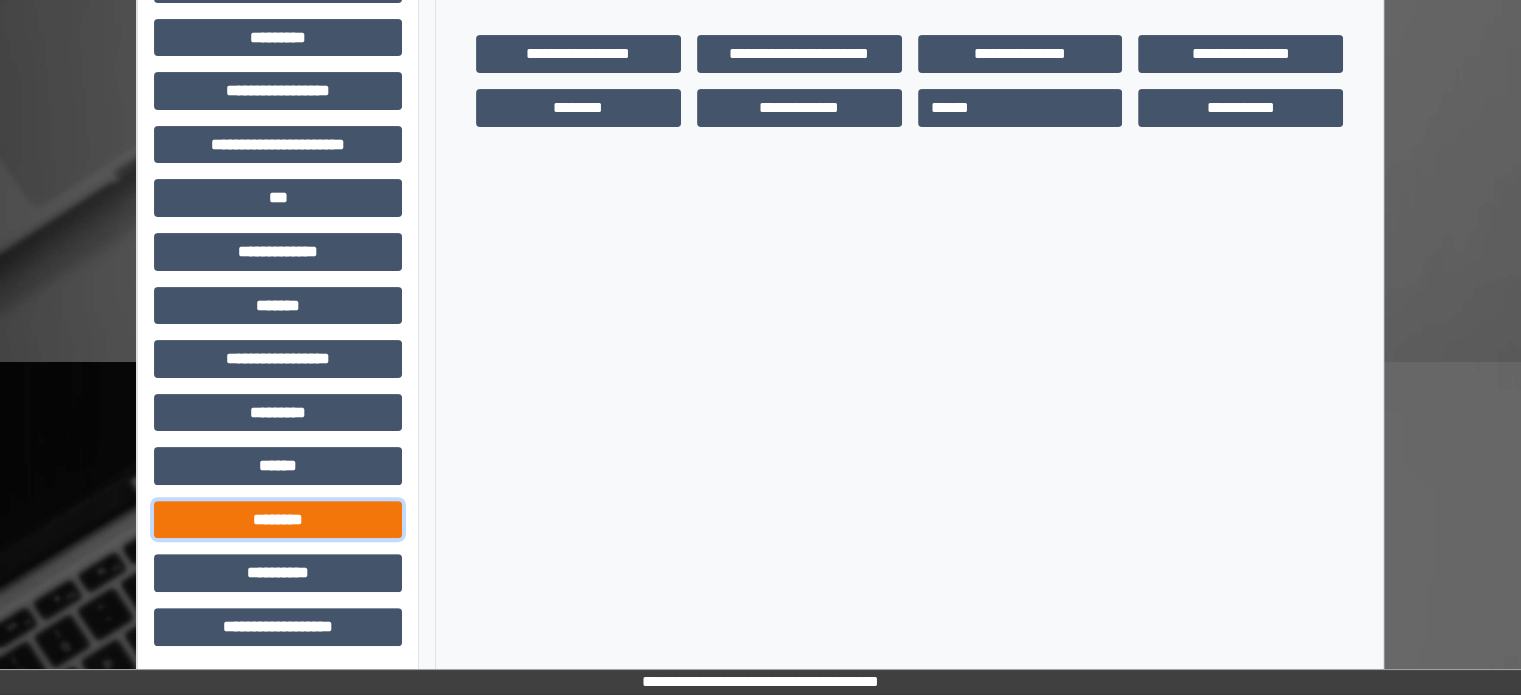 click on "********" at bounding box center (278, 520) 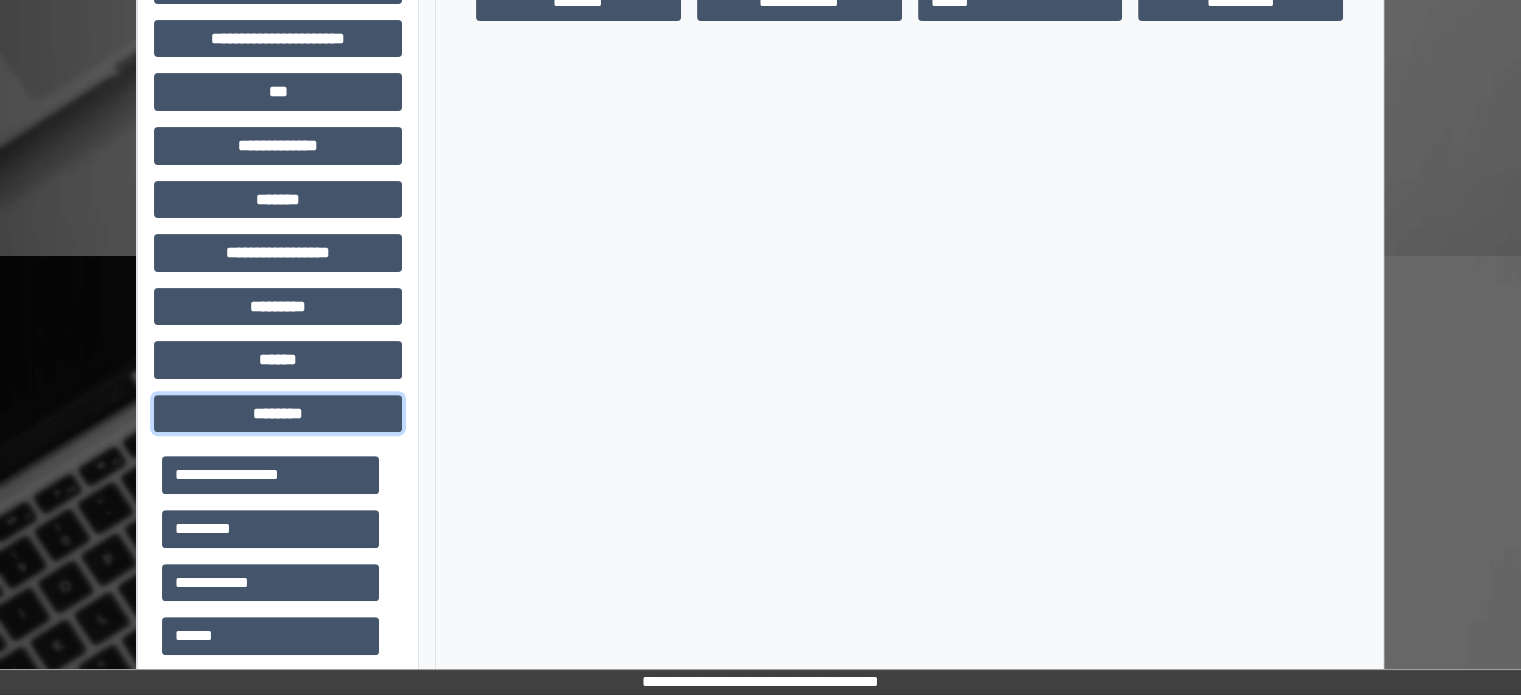 scroll, scrollTop: 771, scrollLeft: 0, axis: vertical 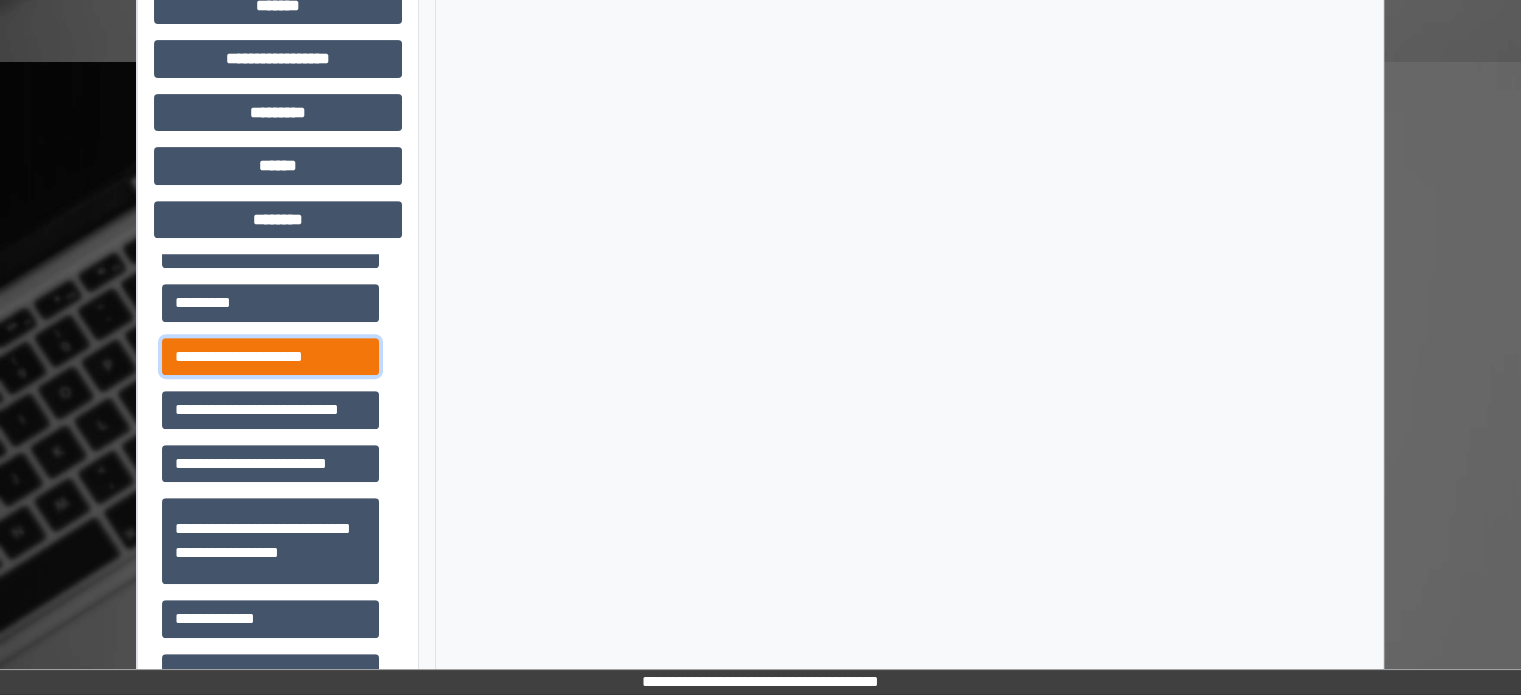 click on "**********" at bounding box center (270, 357) 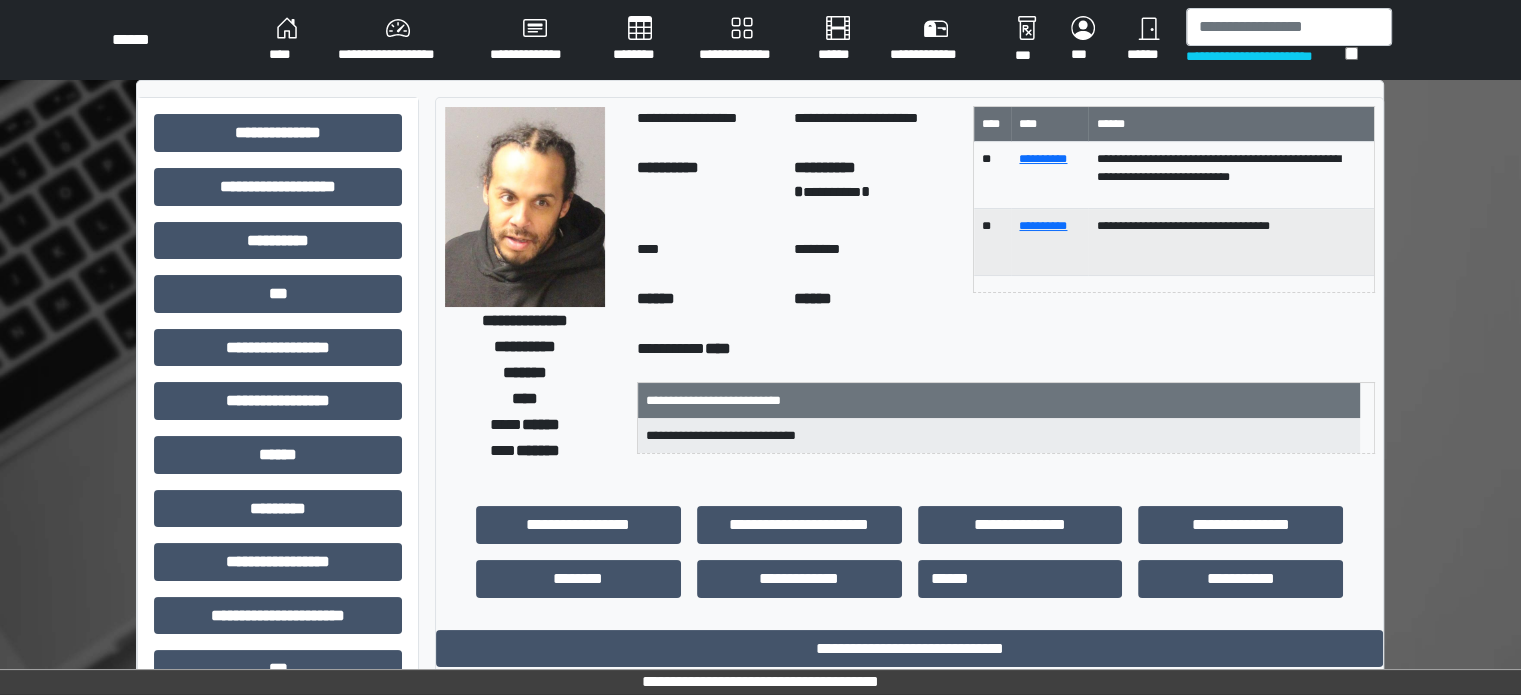 scroll, scrollTop: 100, scrollLeft: 0, axis: vertical 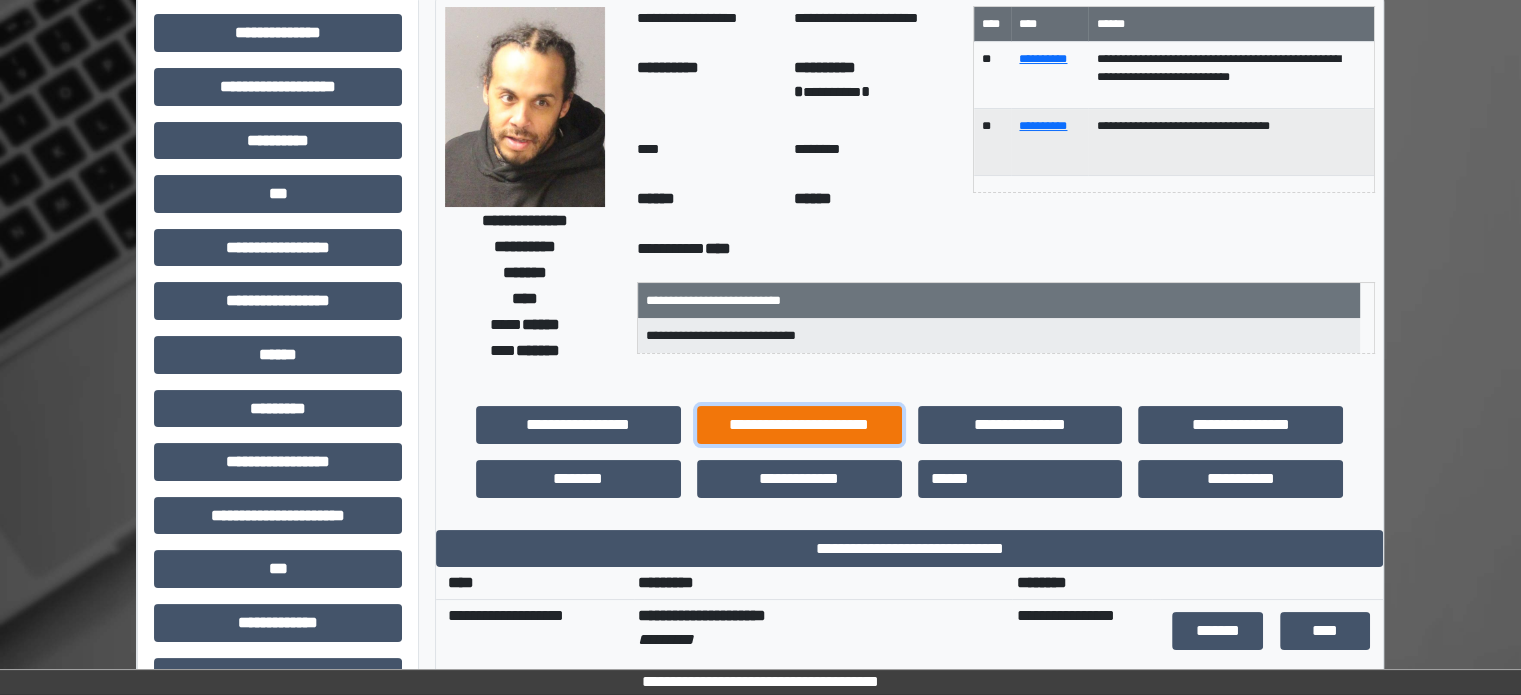 click on "**********" at bounding box center [799, 425] 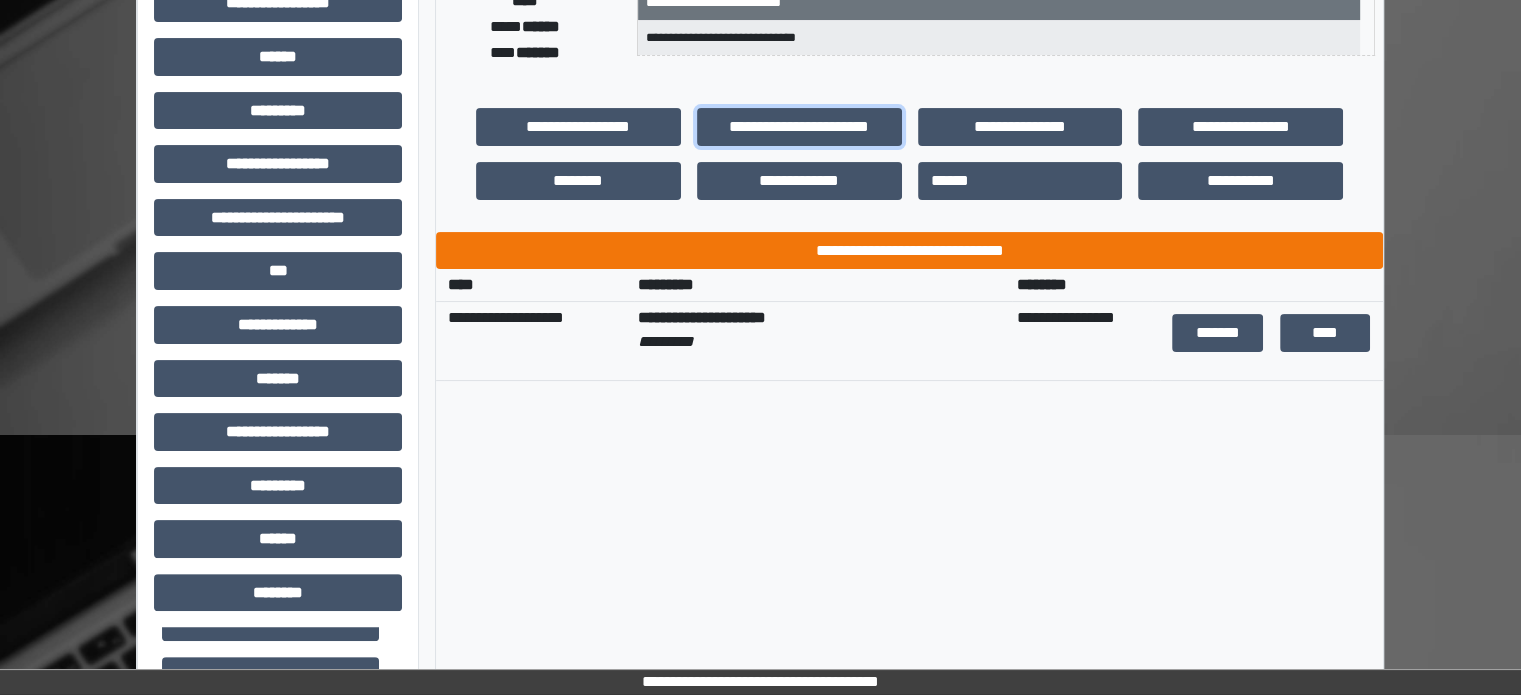 scroll, scrollTop: 400, scrollLeft: 0, axis: vertical 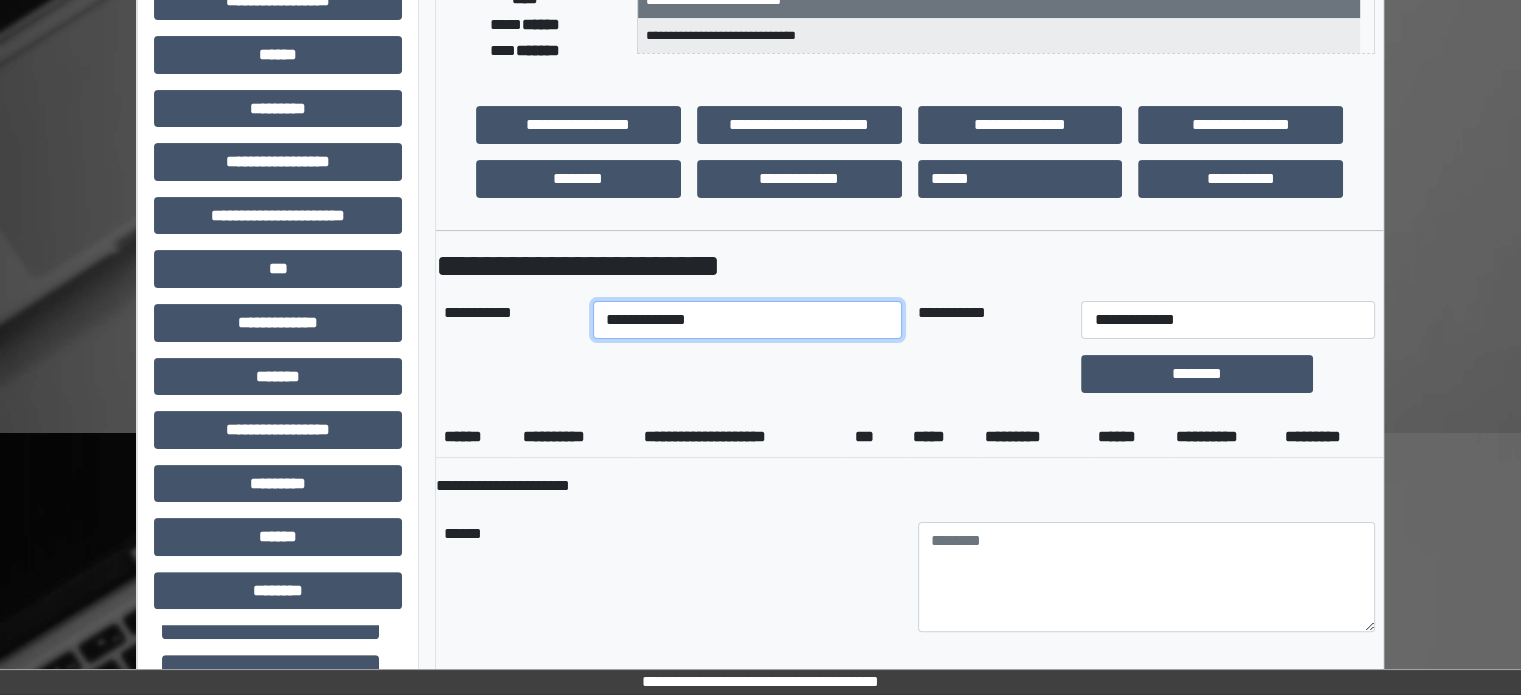 click on "**********" at bounding box center [747, 320] 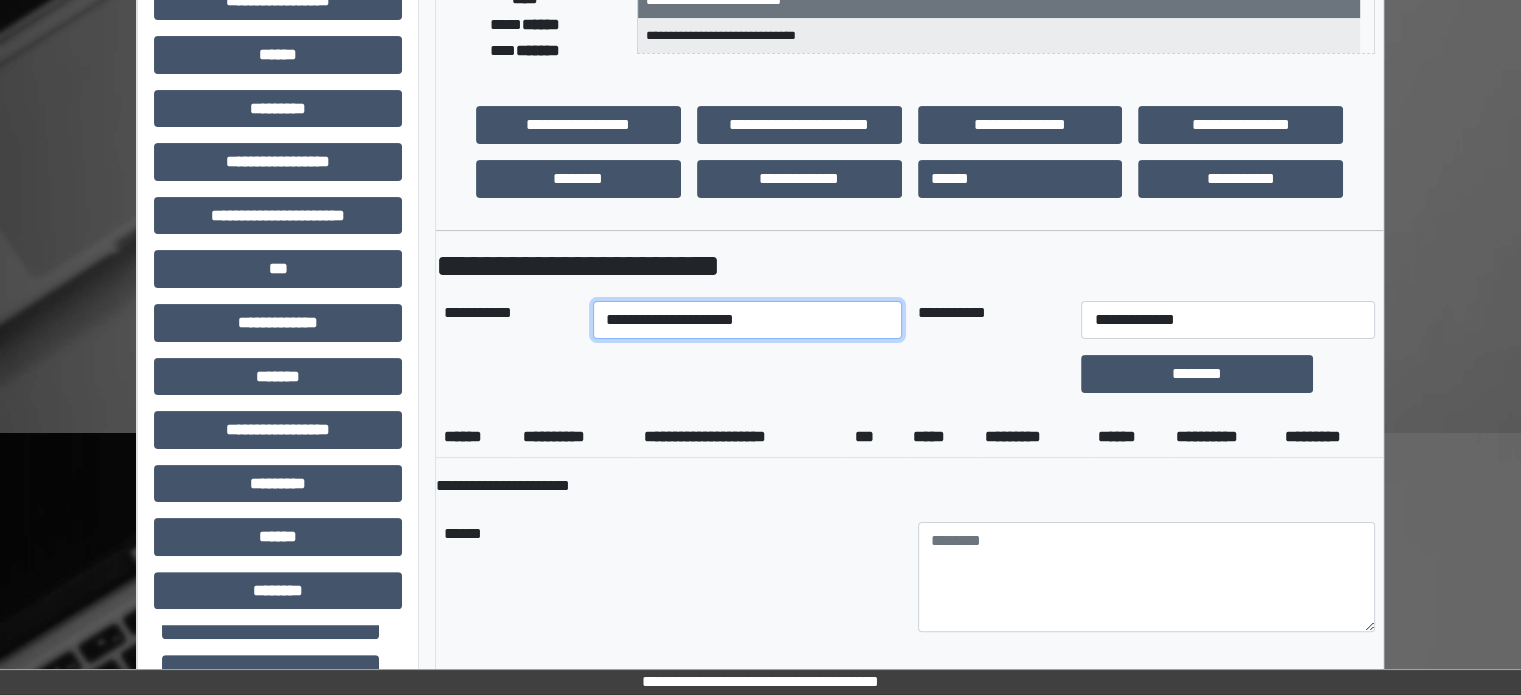 click on "**********" at bounding box center (747, 320) 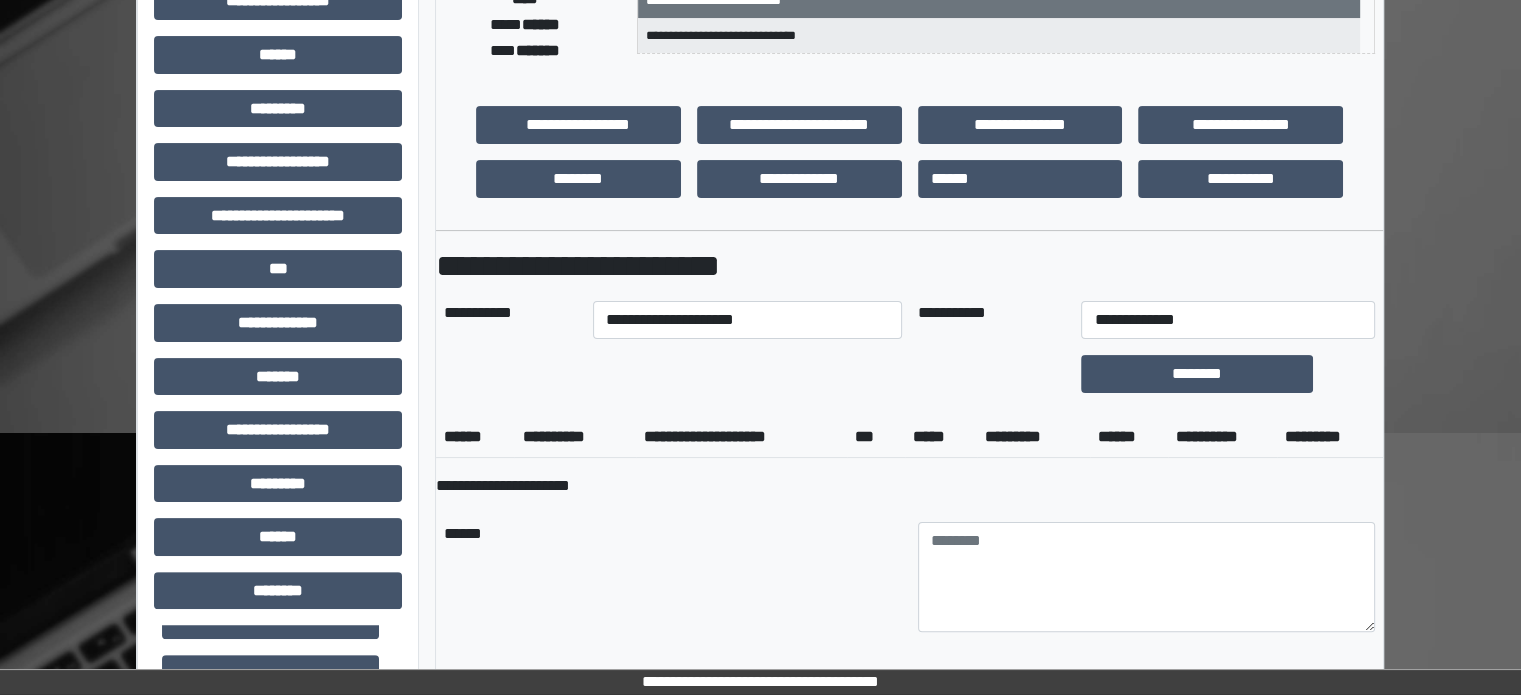 click on "**********" at bounding box center [760, 961] 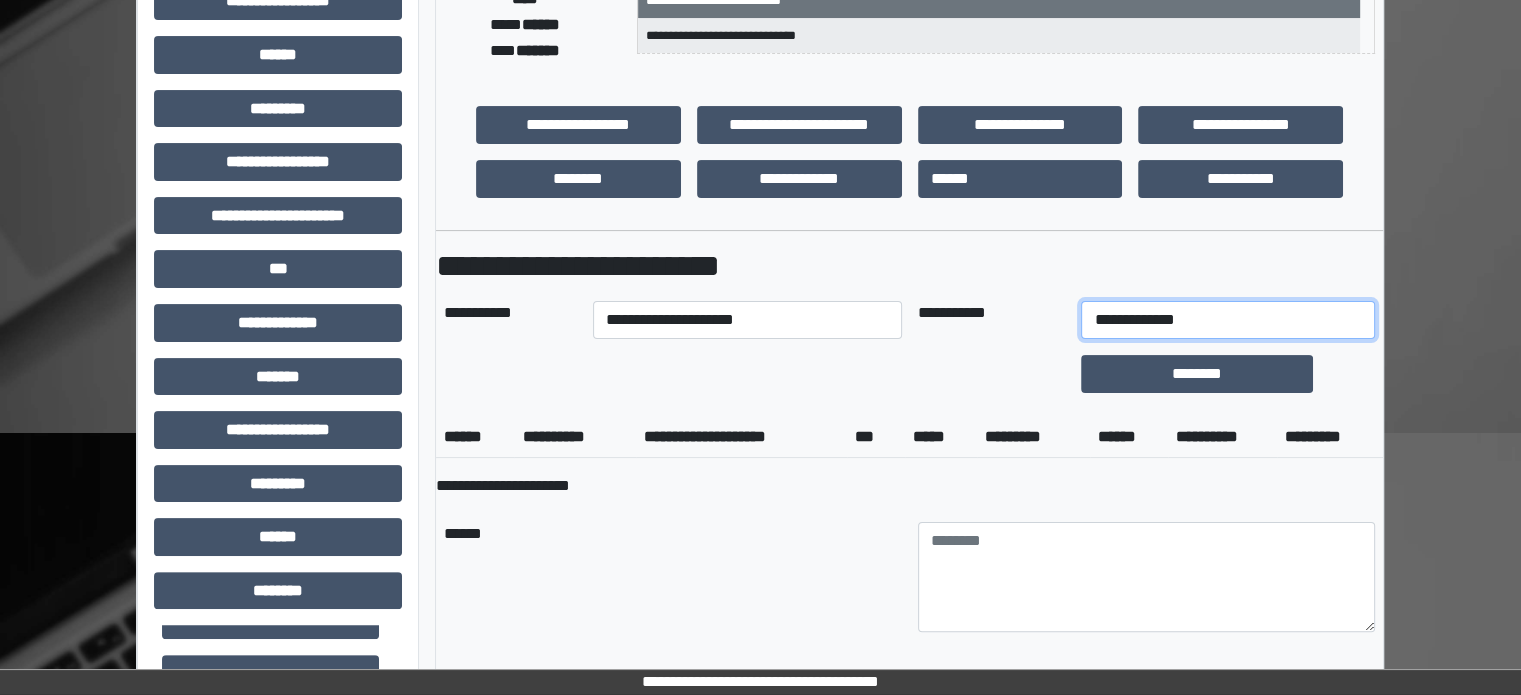 click on "**********" at bounding box center (1227, 320) 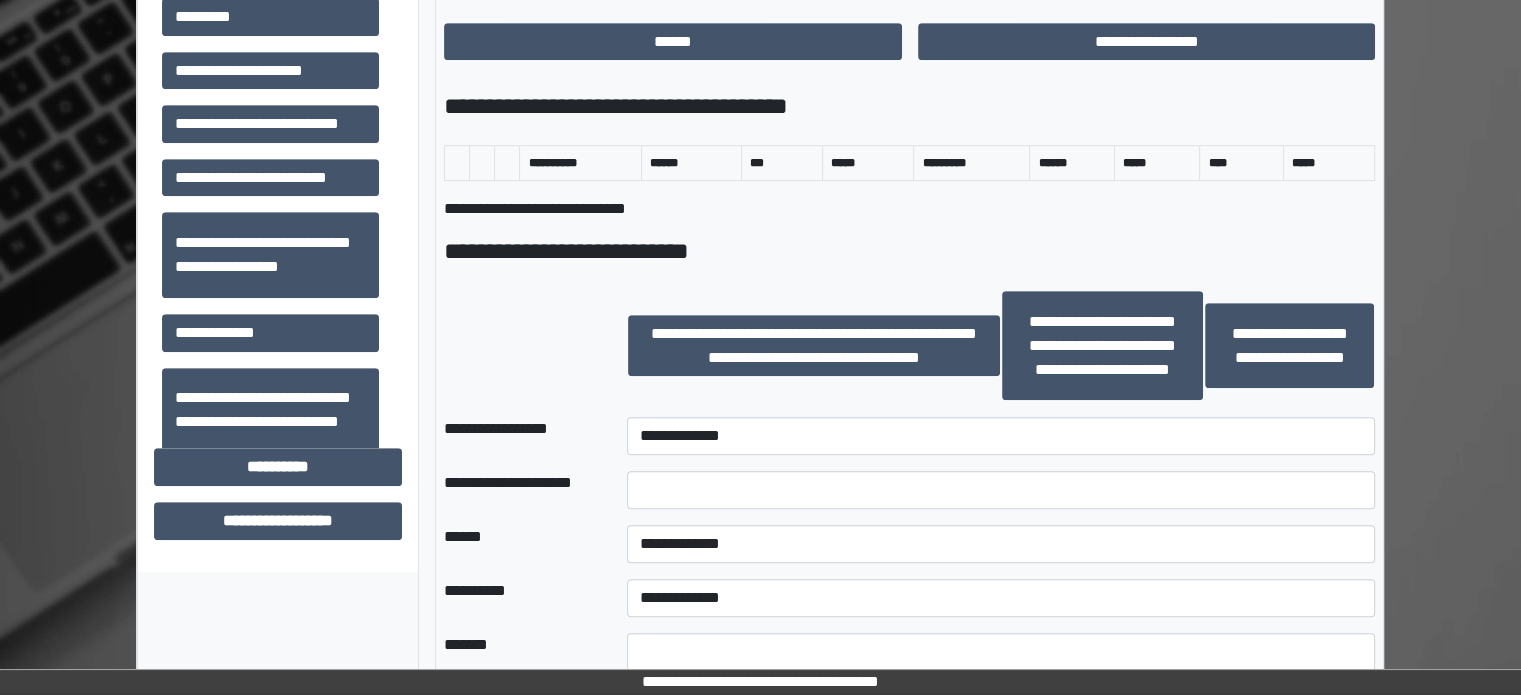scroll, scrollTop: 1200, scrollLeft: 0, axis: vertical 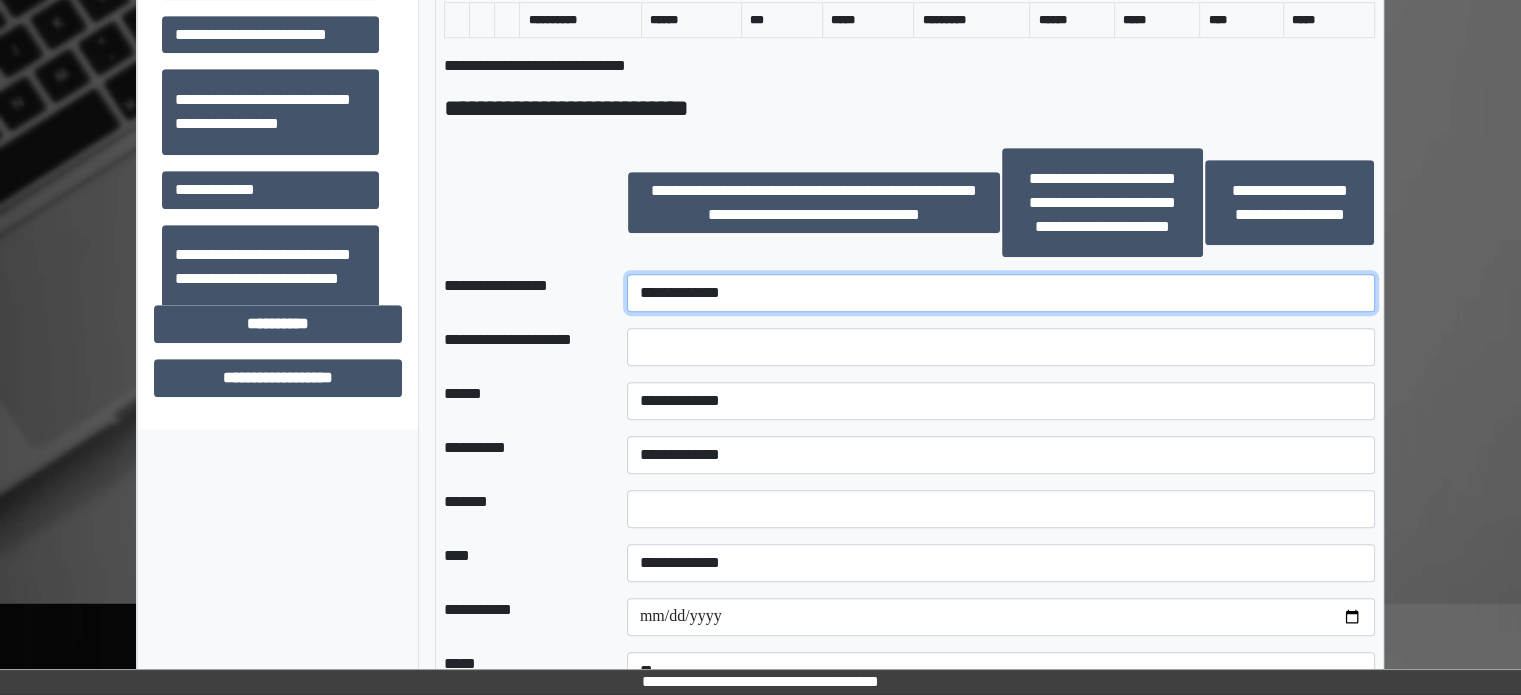 click on "**********" at bounding box center [1001, 293] 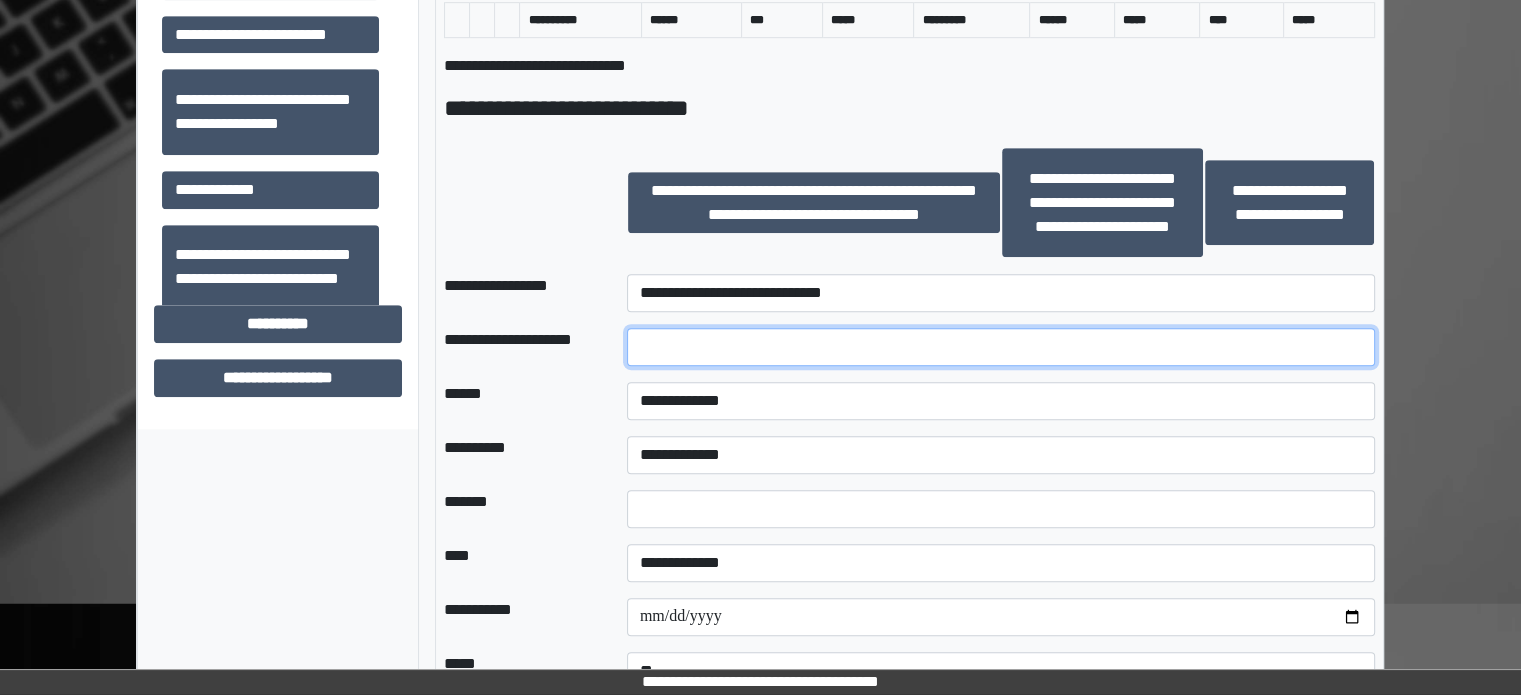 click at bounding box center [1001, 347] 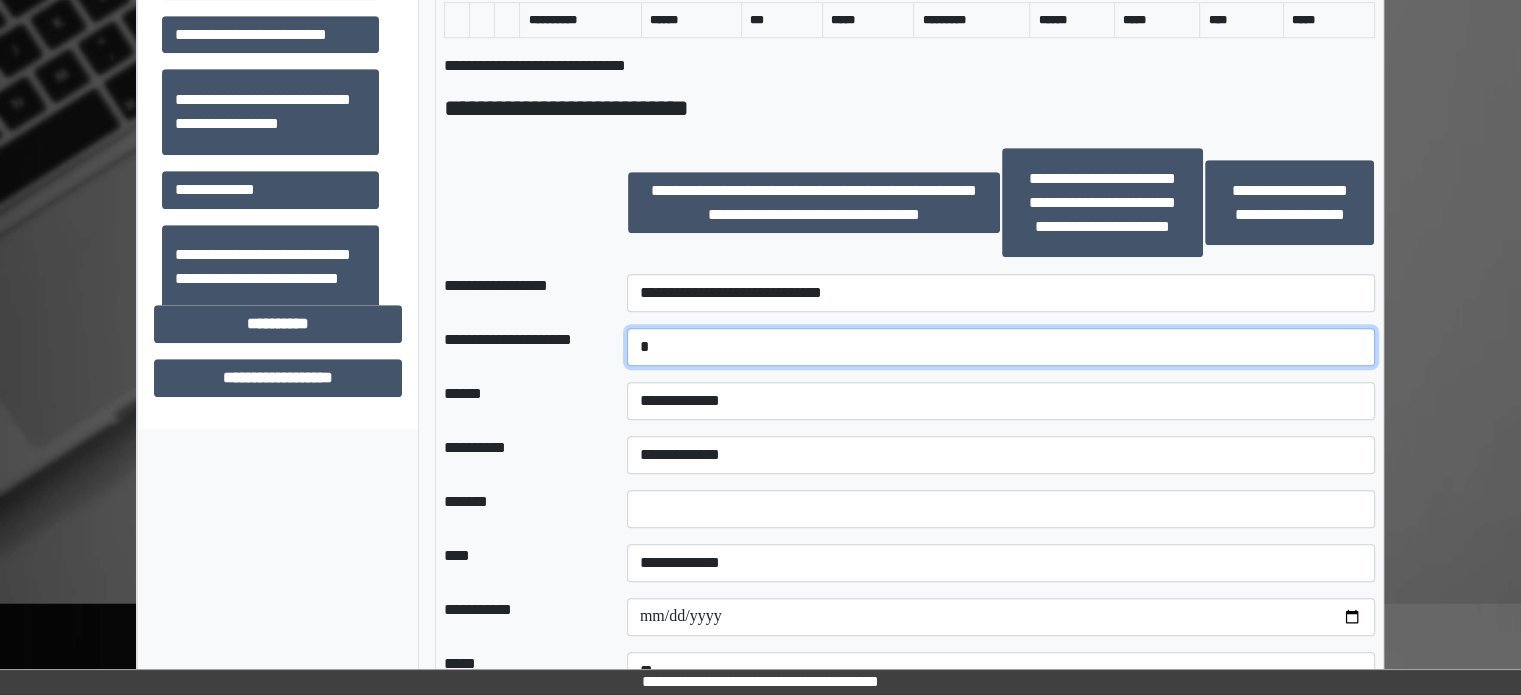 type on "*" 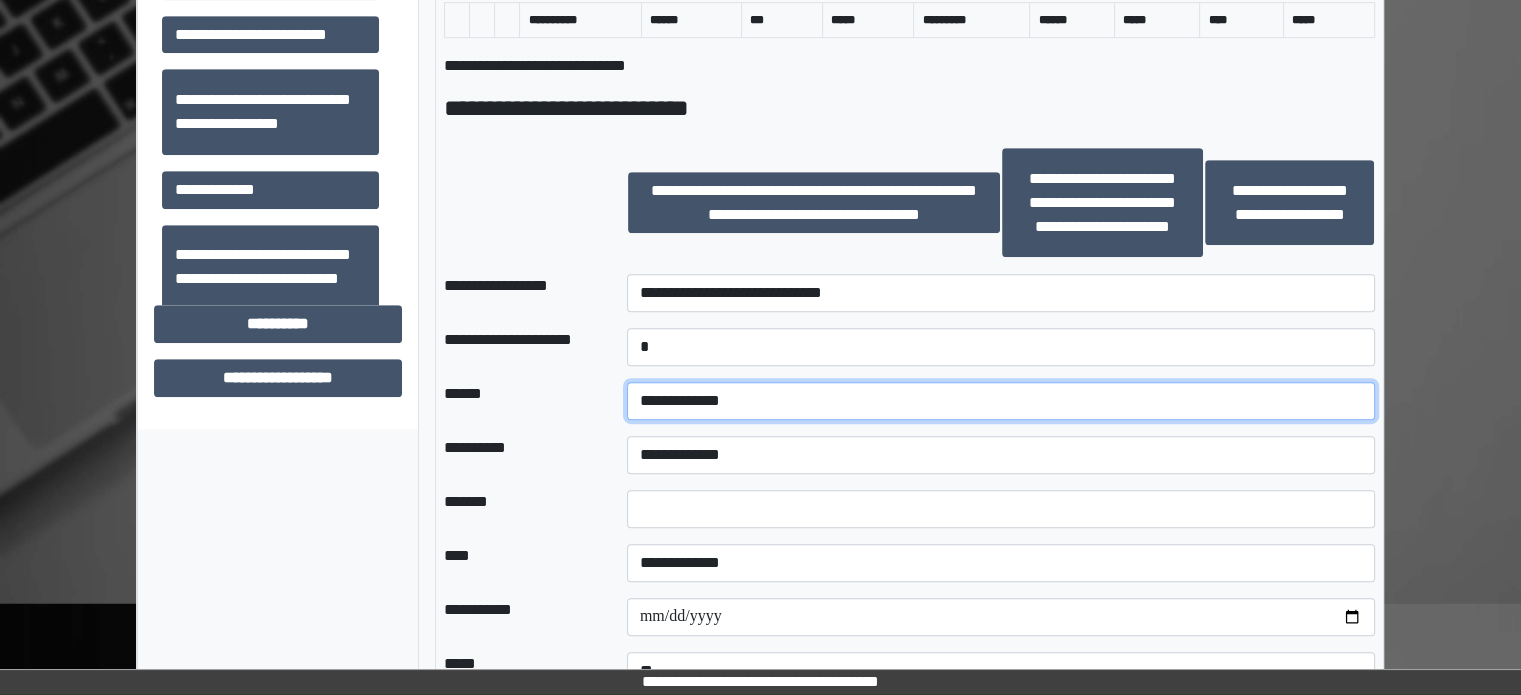 click on "**********" at bounding box center [1001, 401] 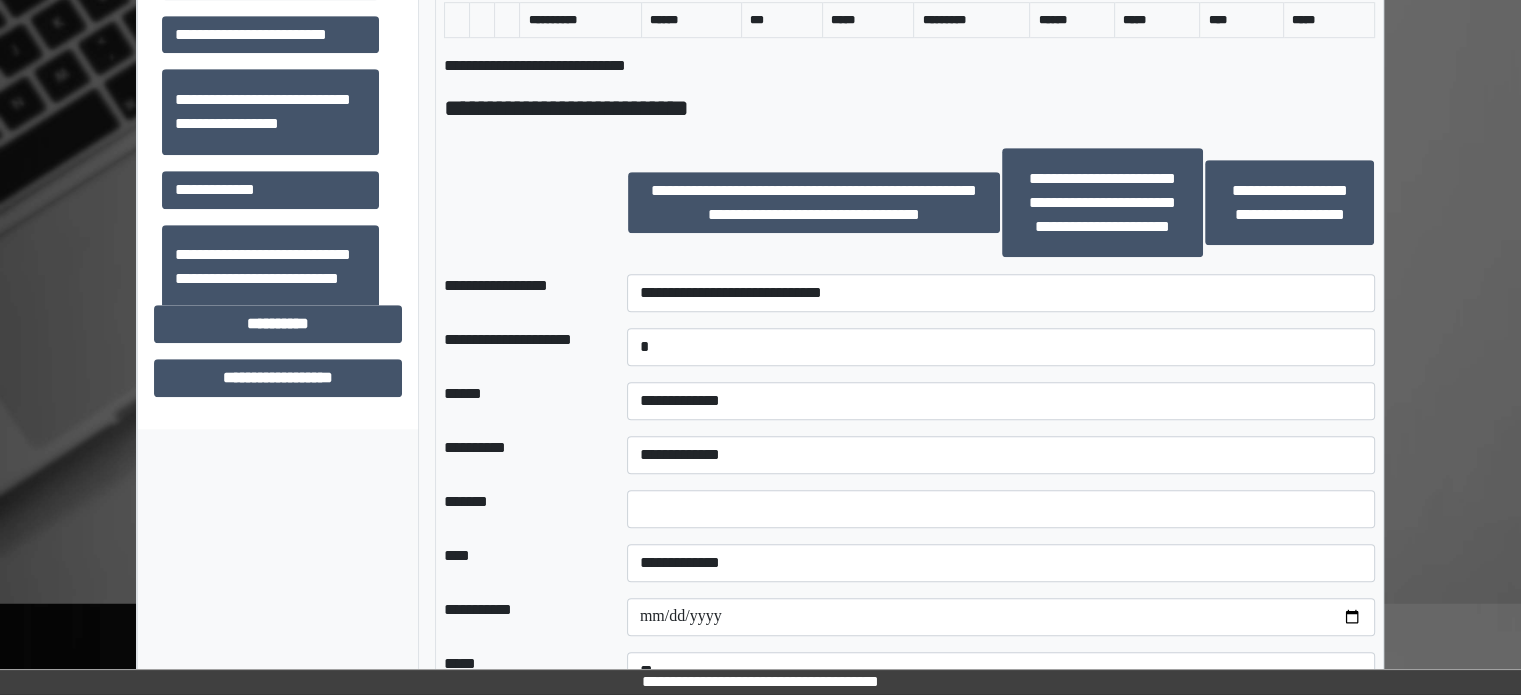 click on "**********" at bounding box center [1001, 455] 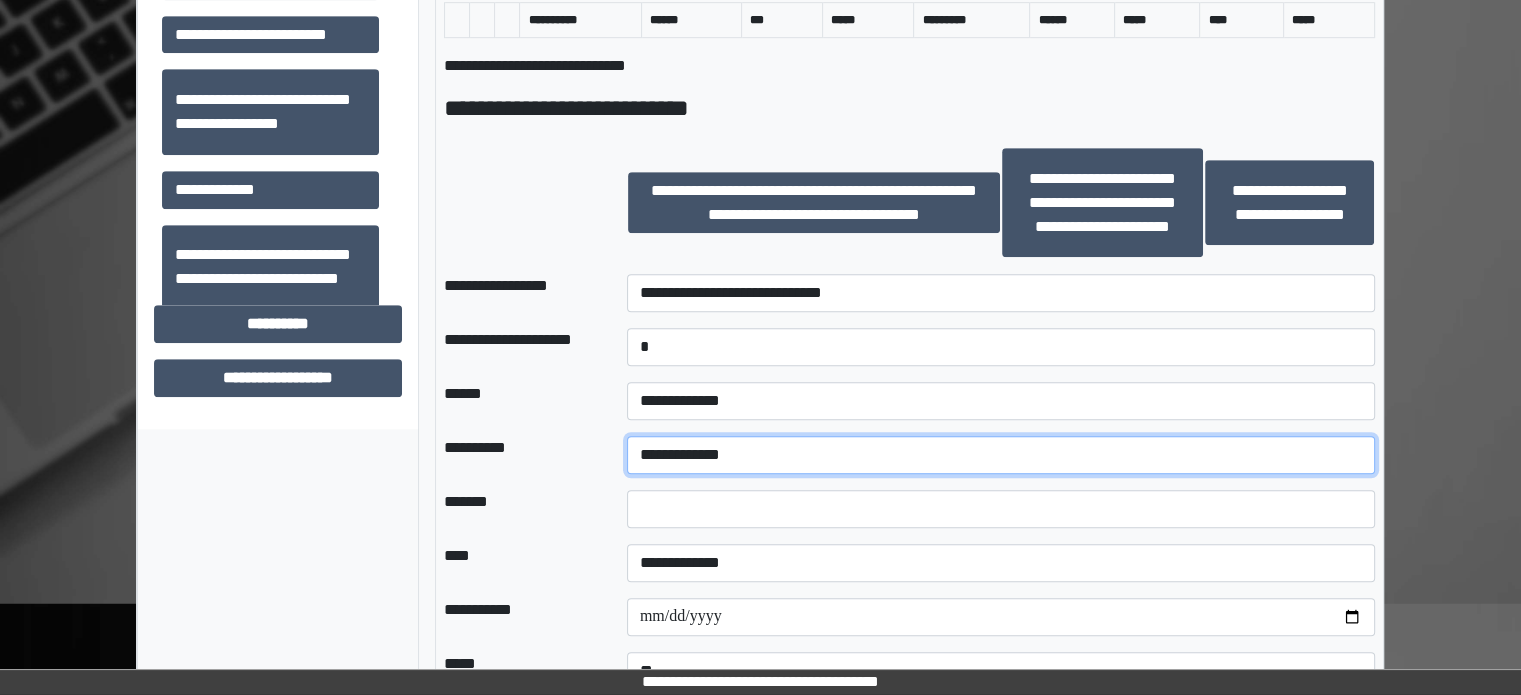 click on "**********" at bounding box center (1001, 455) 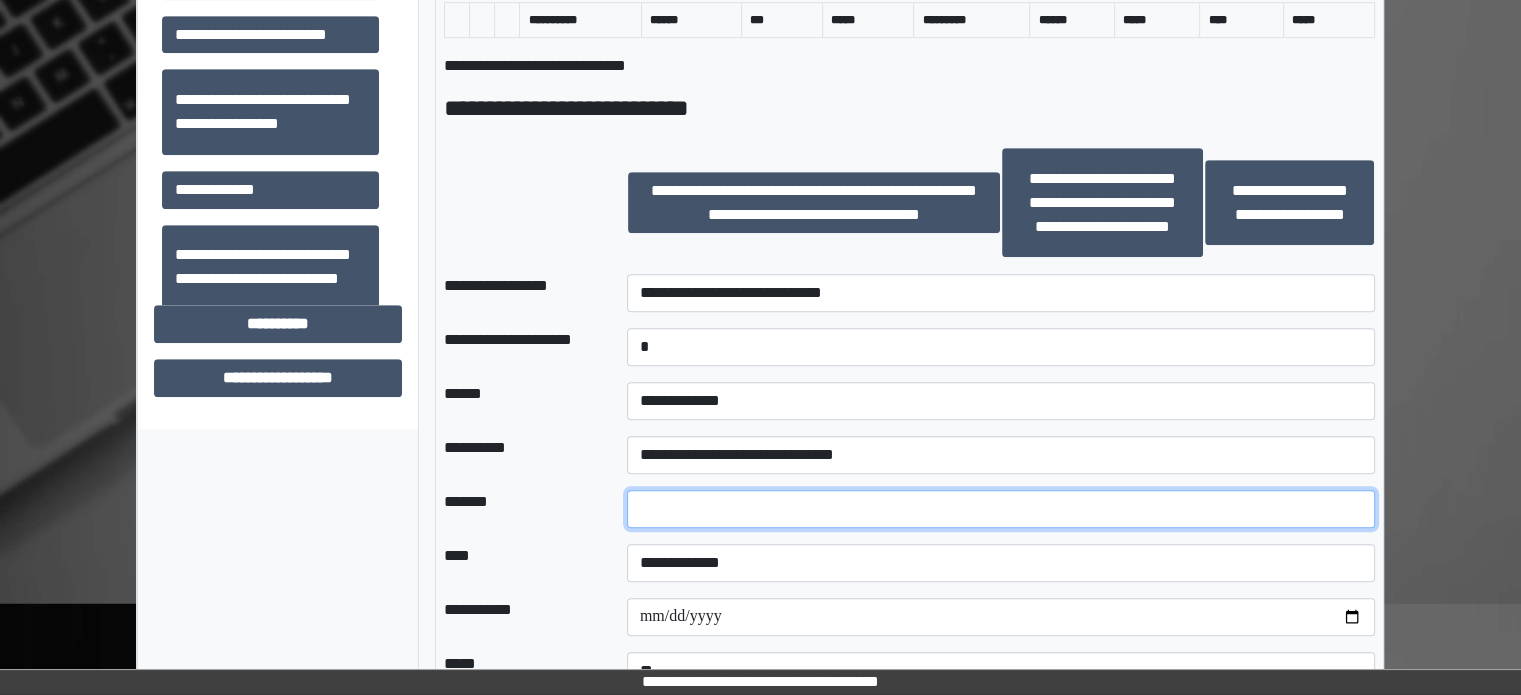click at bounding box center [1001, 509] 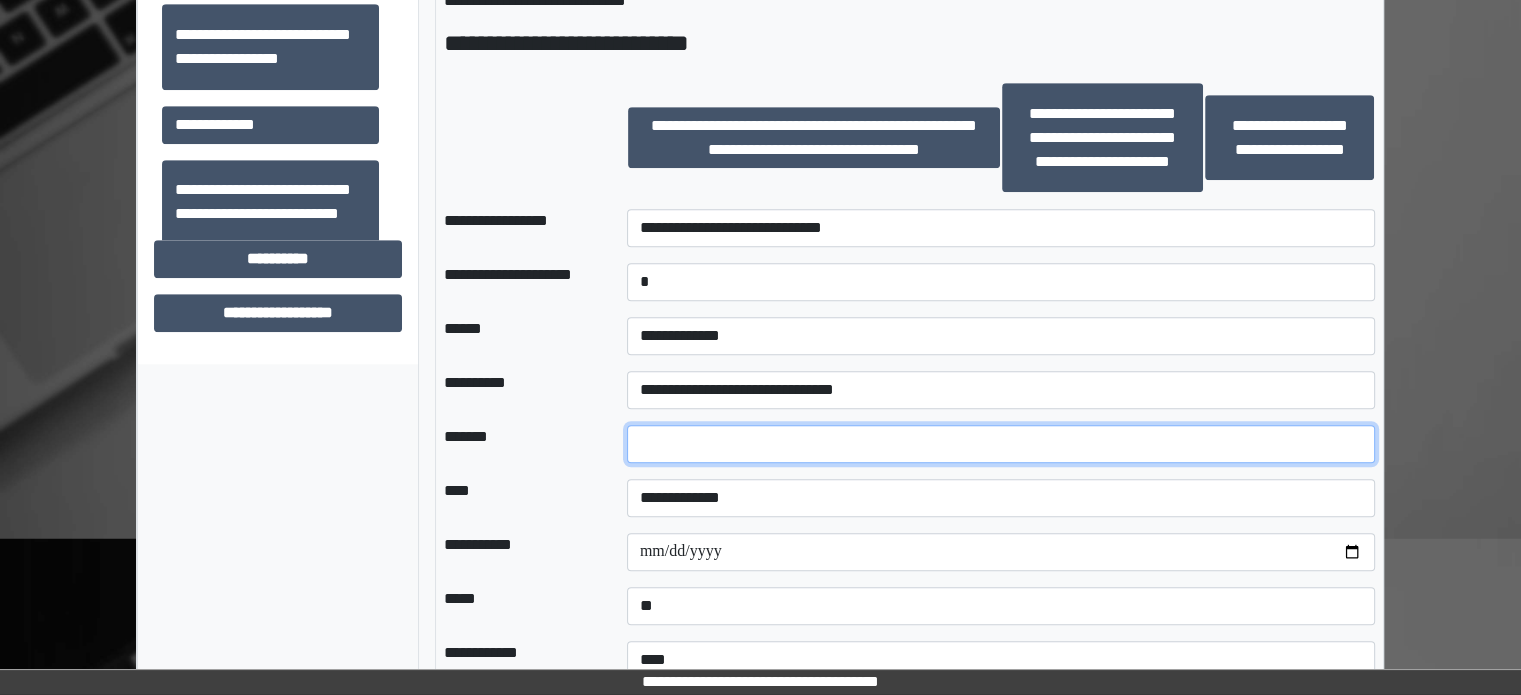 scroll, scrollTop: 1300, scrollLeft: 0, axis: vertical 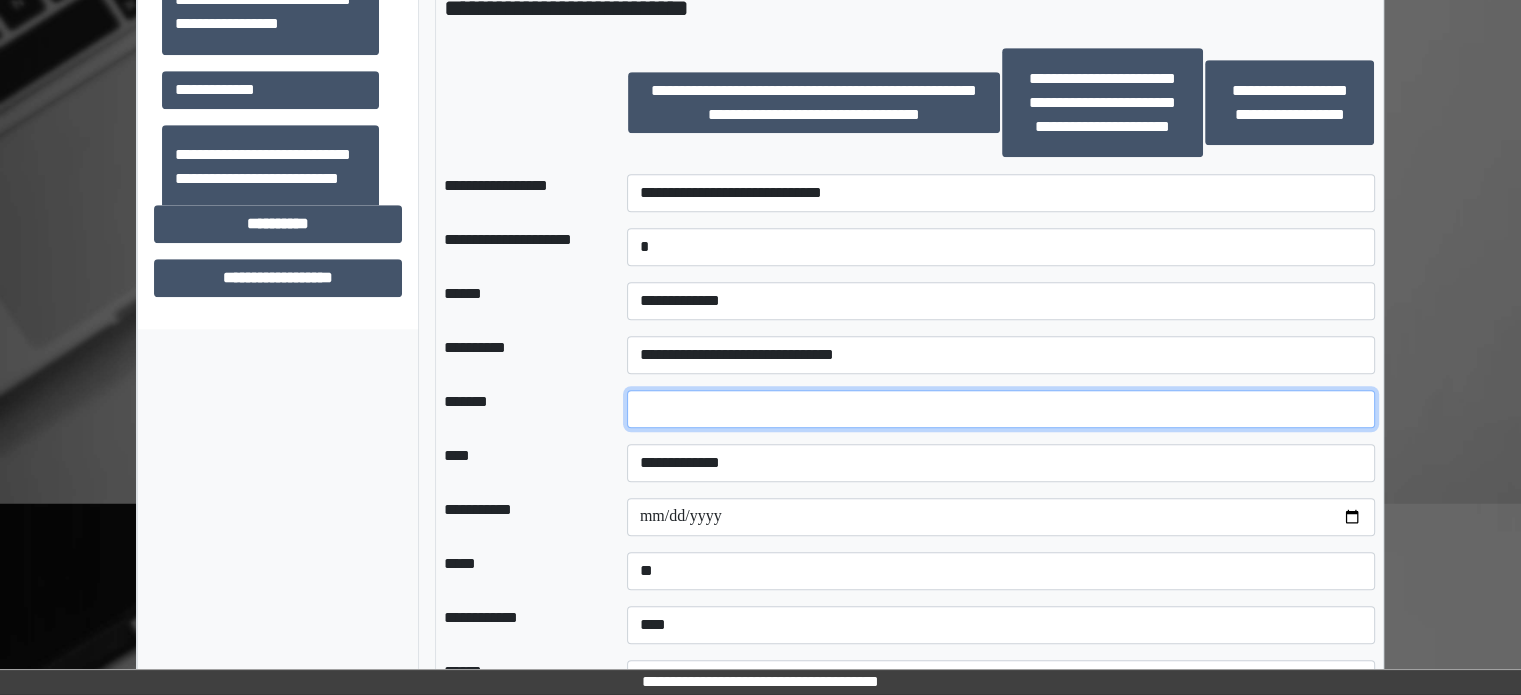 drag, startPoint x: 684, startPoint y: 415, endPoint x: 593, endPoint y: 406, distance: 91.44397 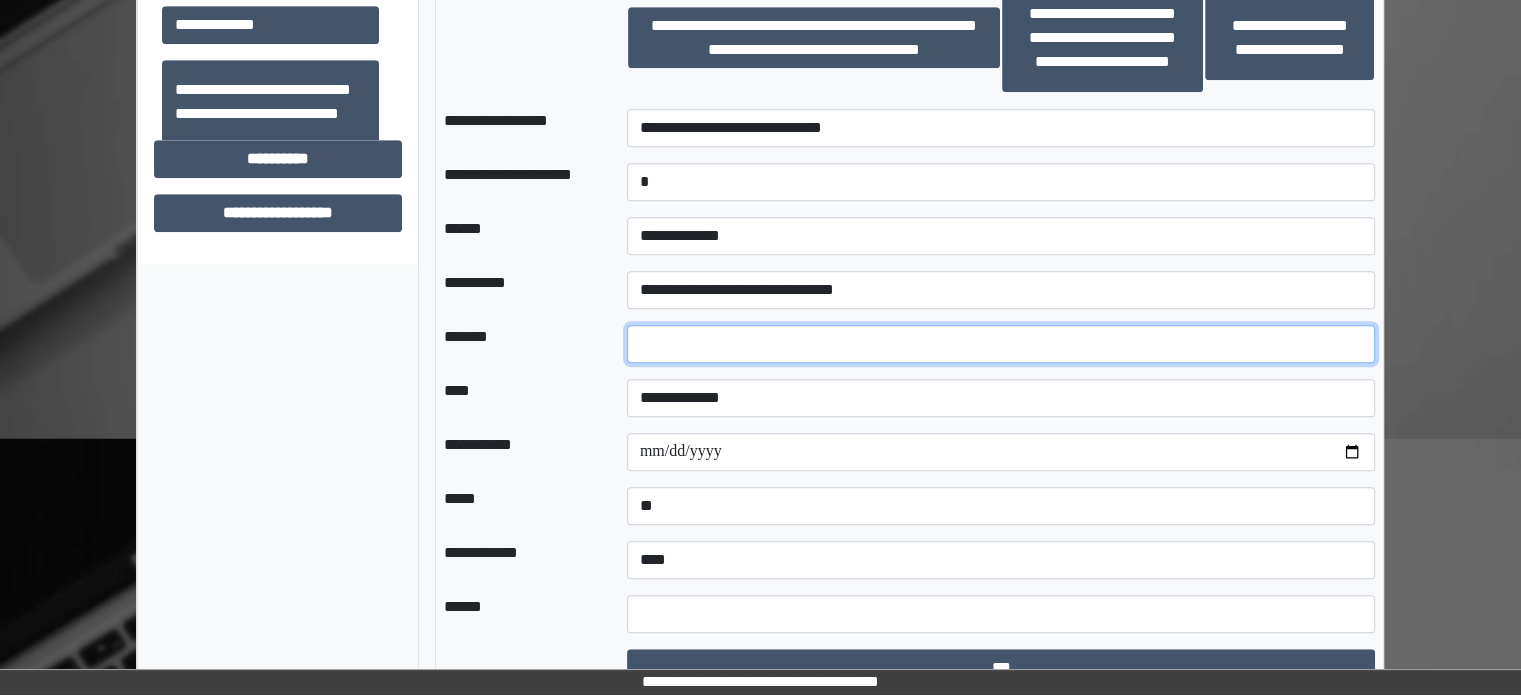 scroll, scrollTop: 1400, scrollLeft: 0, axis: vertical 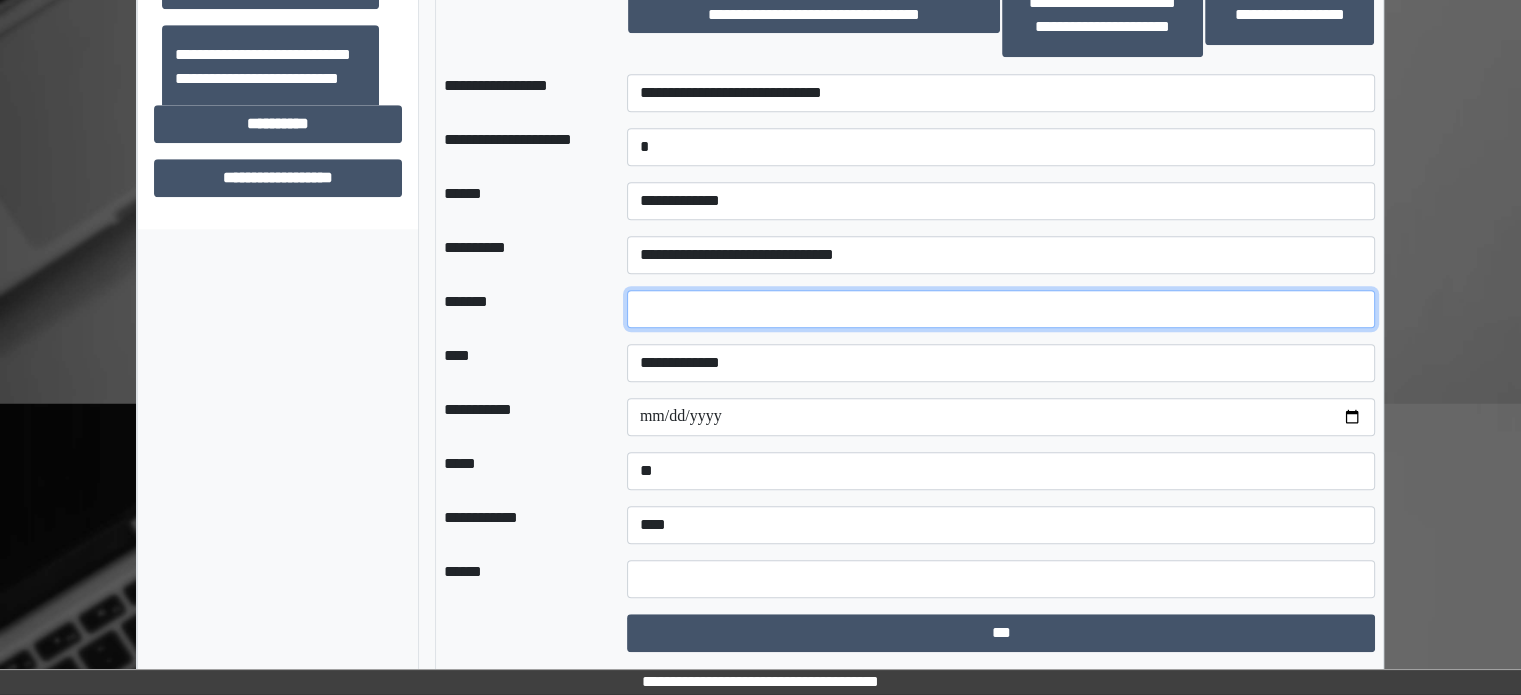 type on "*" 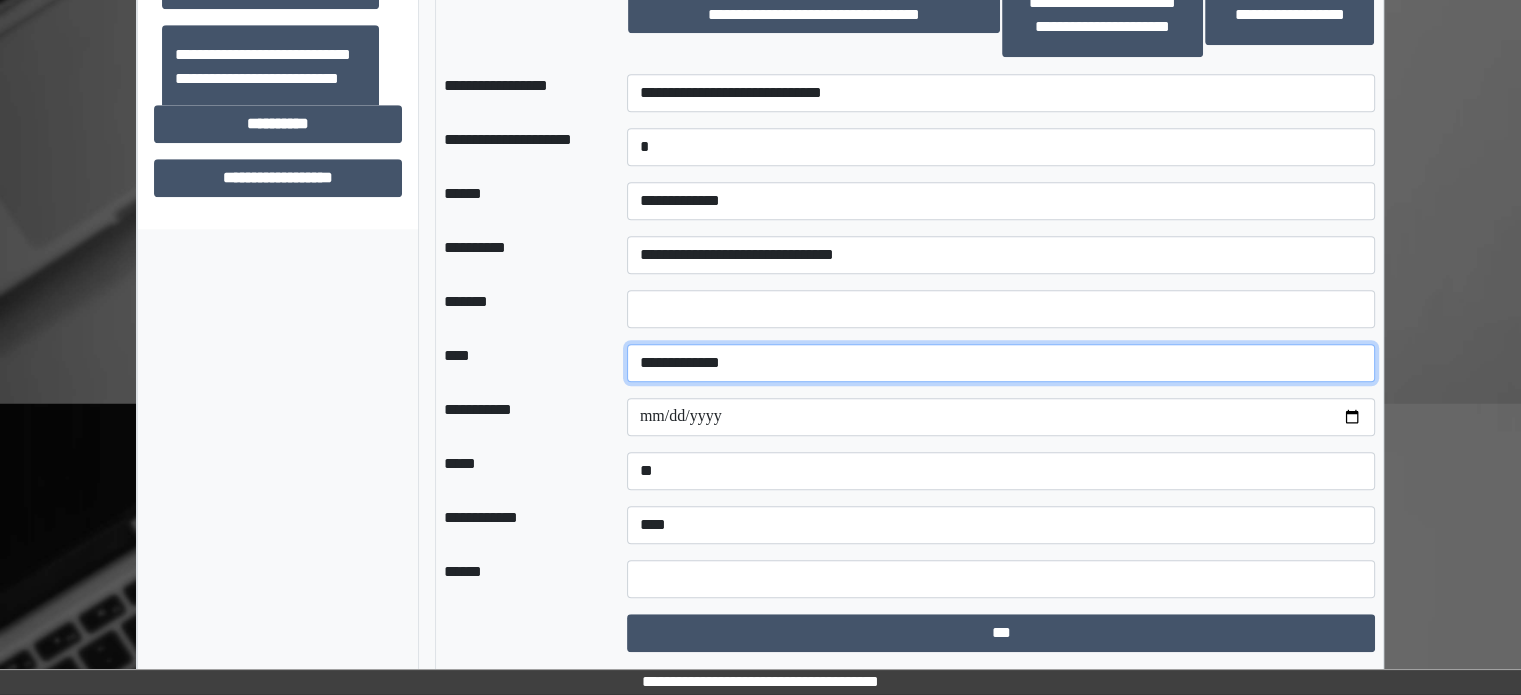 click on "**********" at bounding box center [1001, 363] 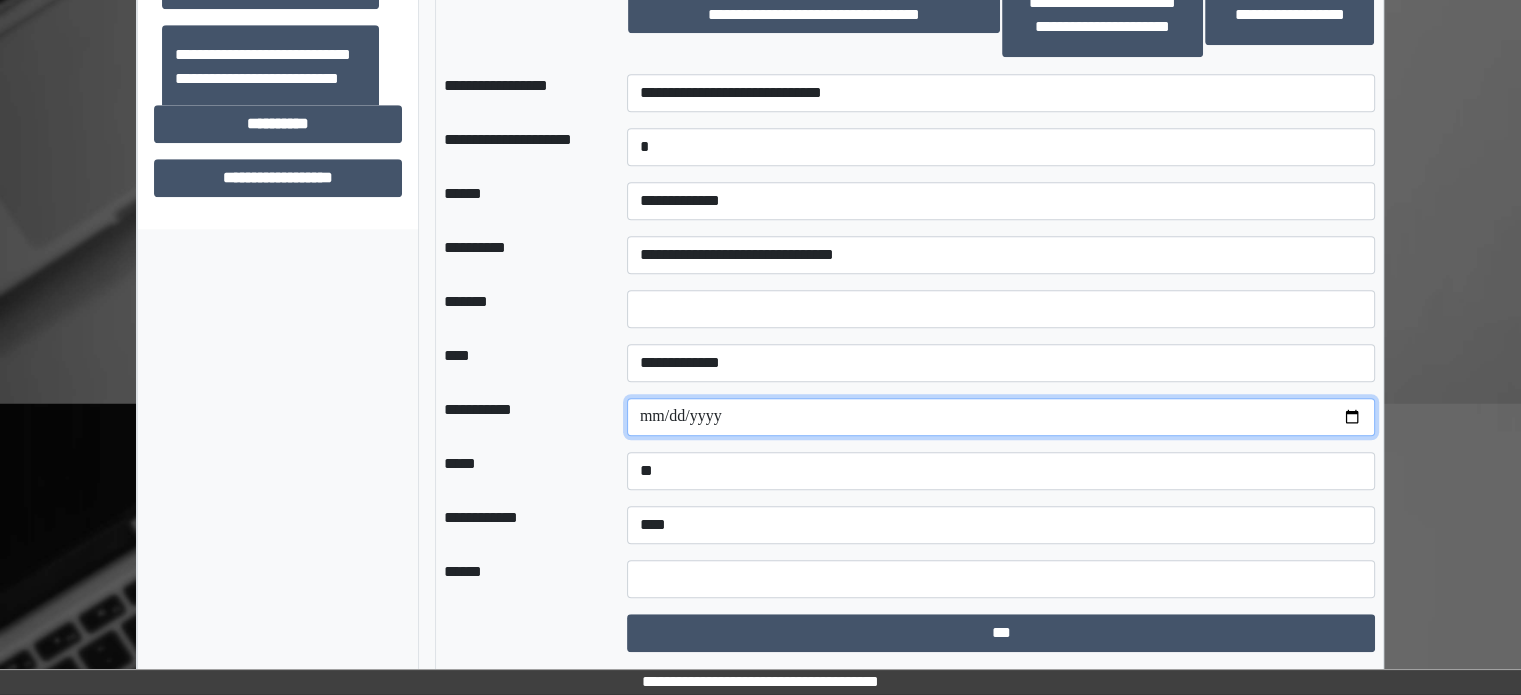 click at bounding box center [1001, 417] 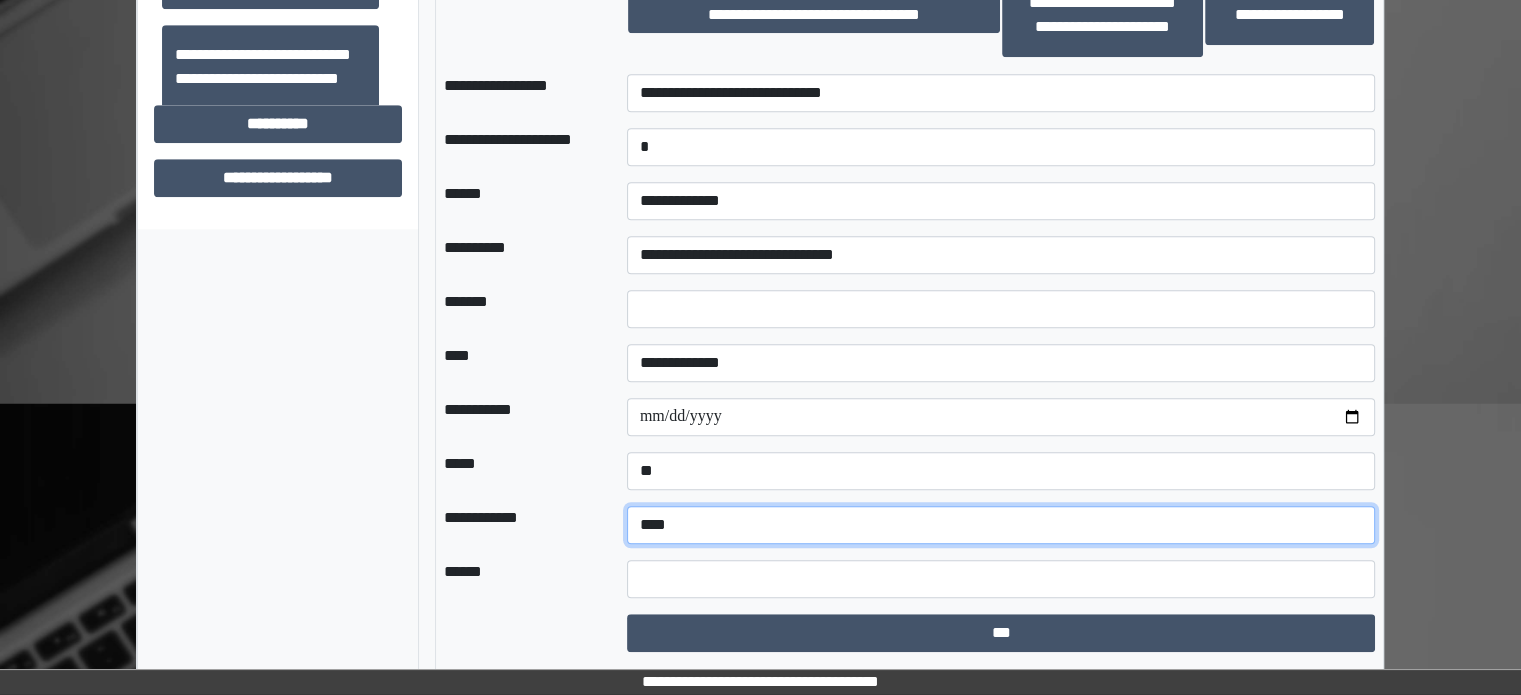 click on "**********" at bounding box center (1001, 525) 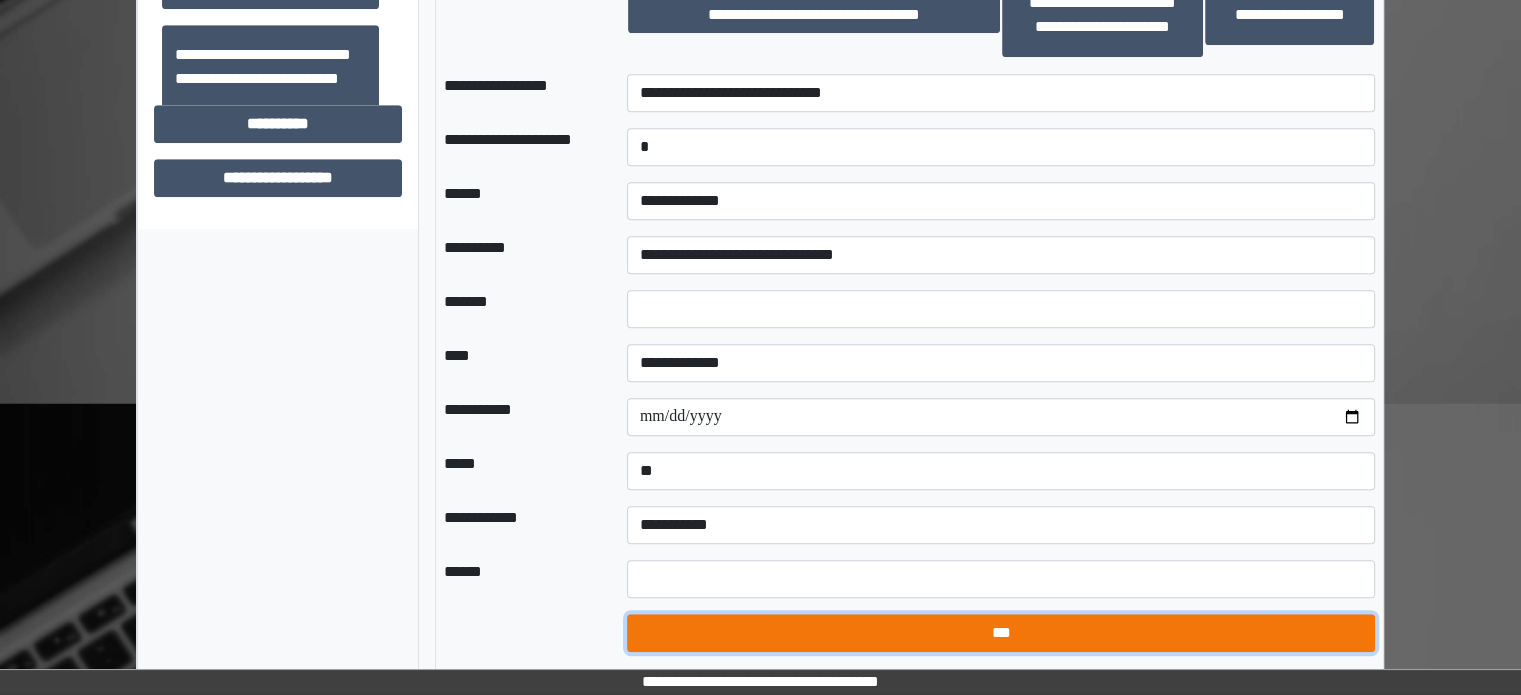 click on "***" at bounding box center [1001, 633] 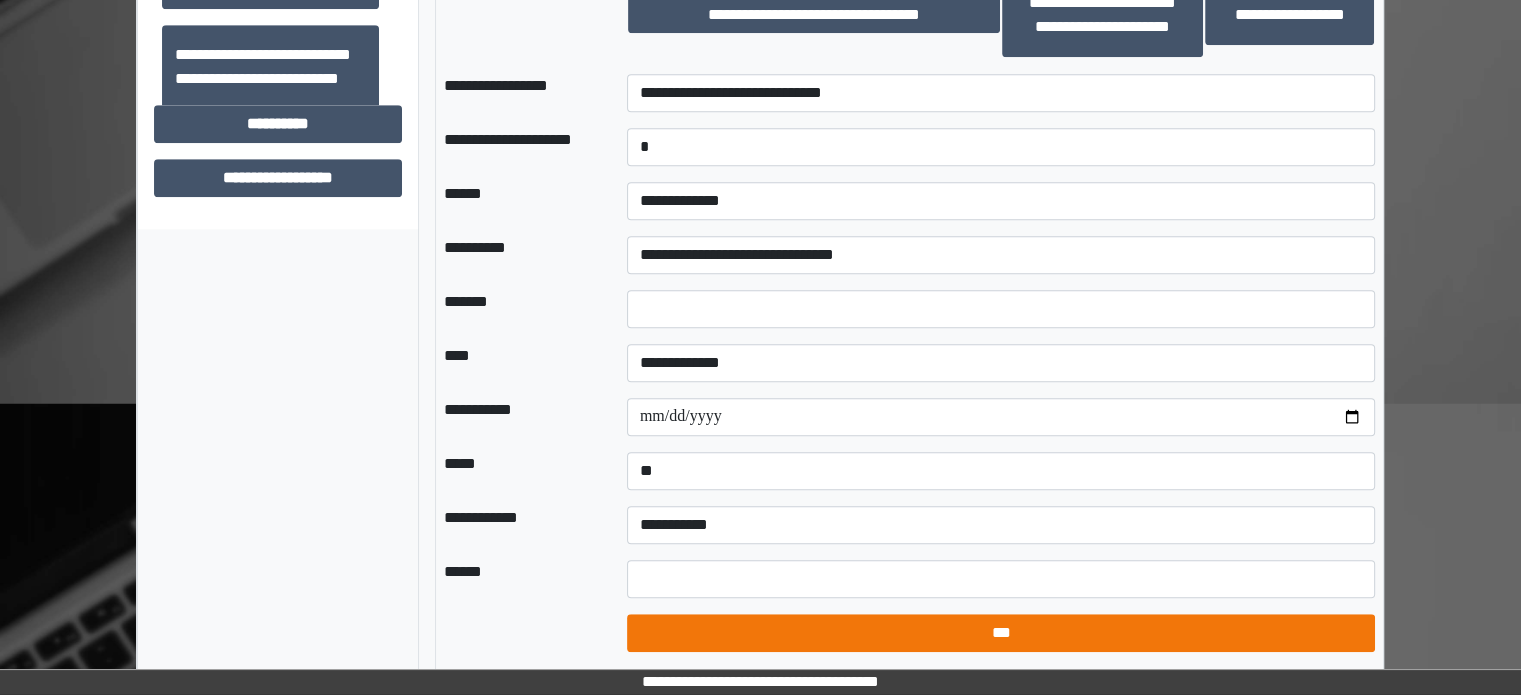 select on "*" 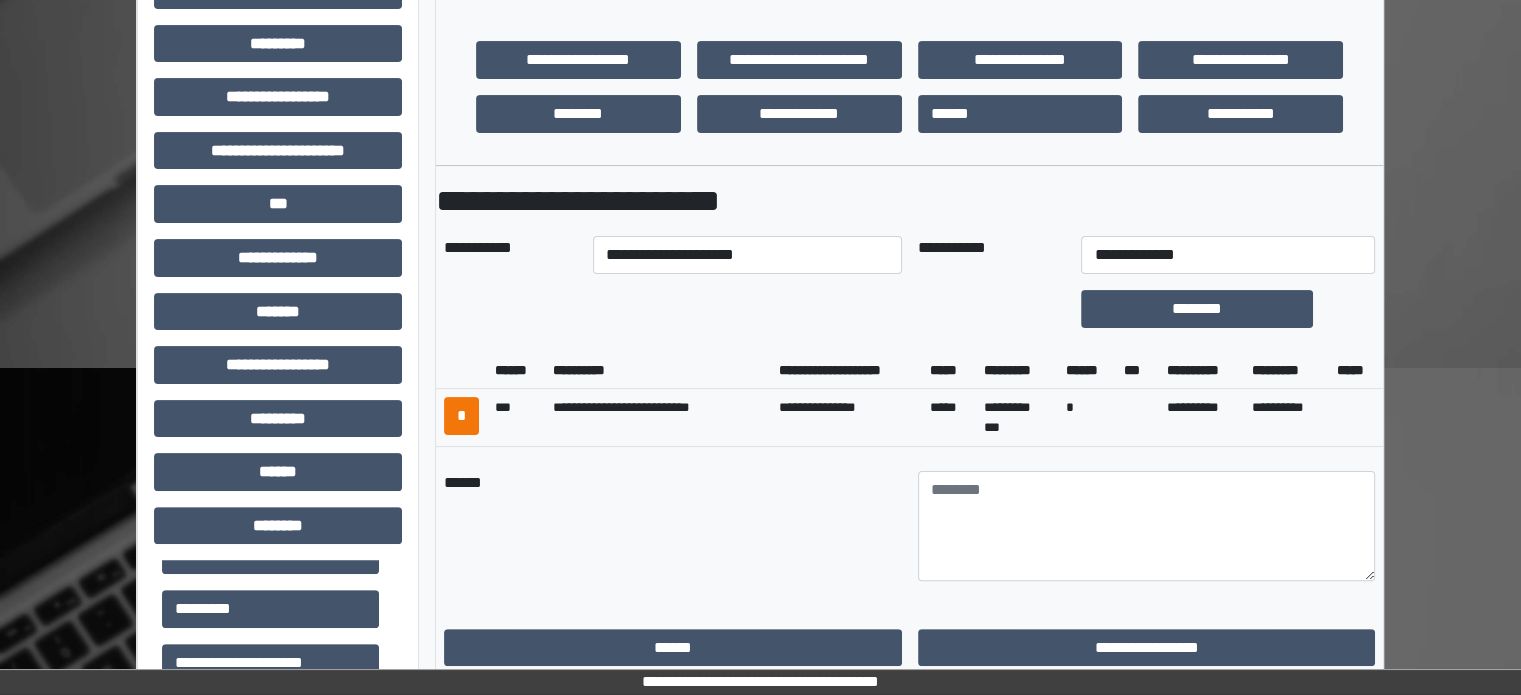 scroll, scrollTop: 500, scrollLeft: 0, axis: vertical 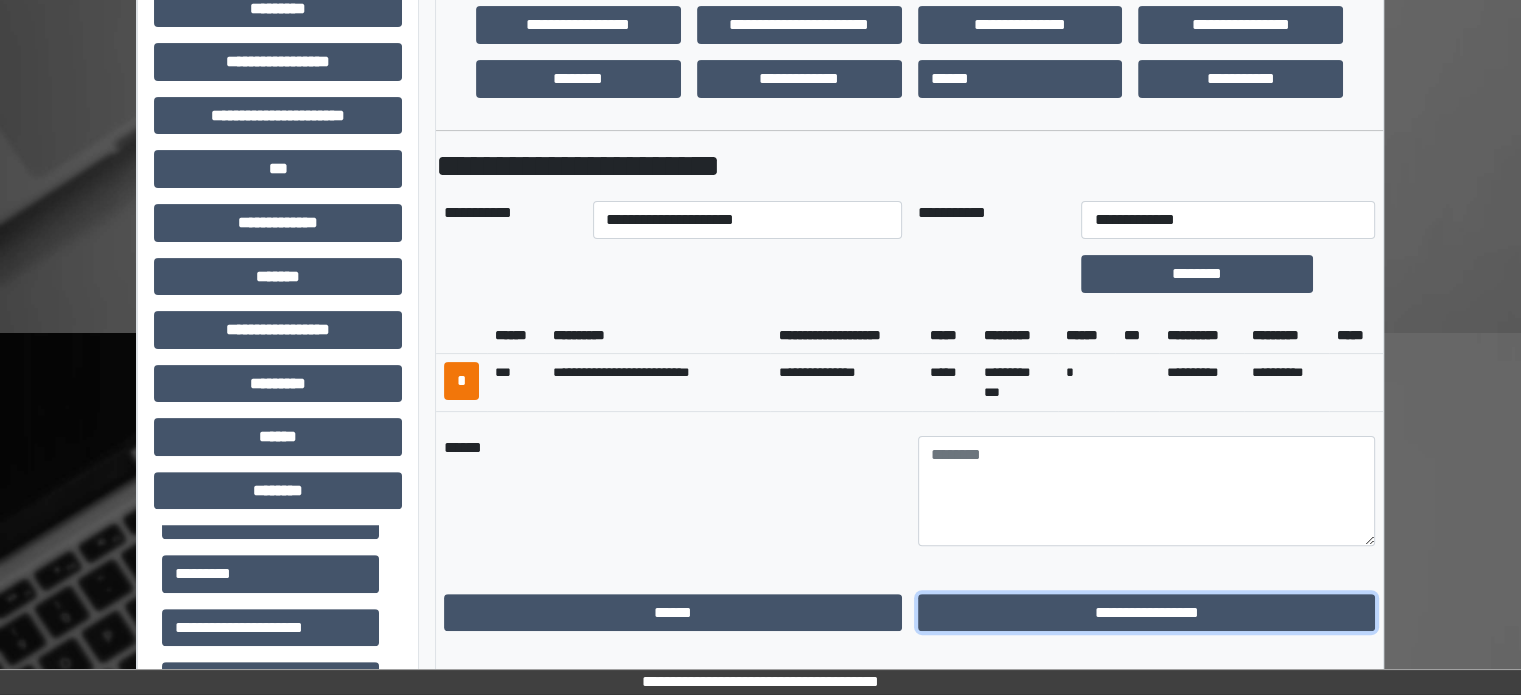 click on "**********" at bounding box center (1147, 613) 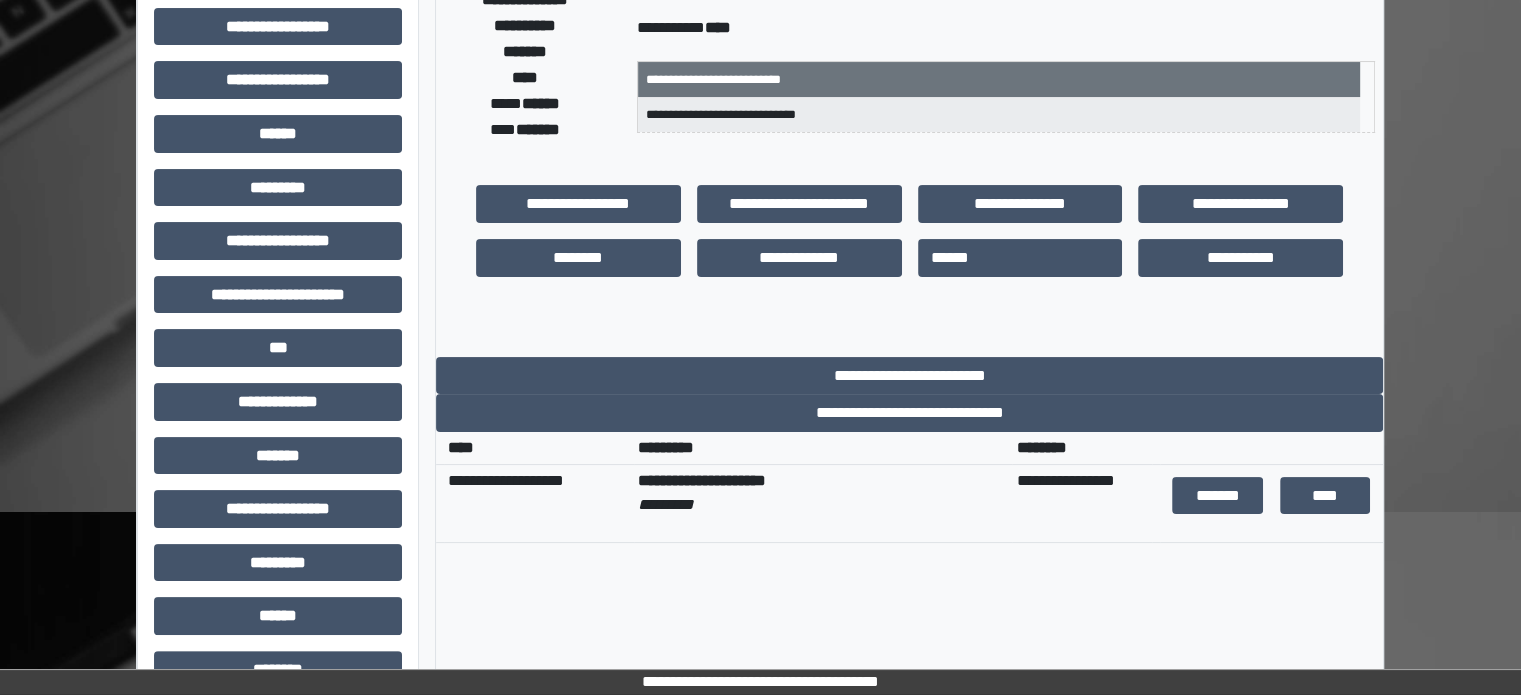 scroll, scrollTop: 200, scrollLeft: 0, axis: vertical 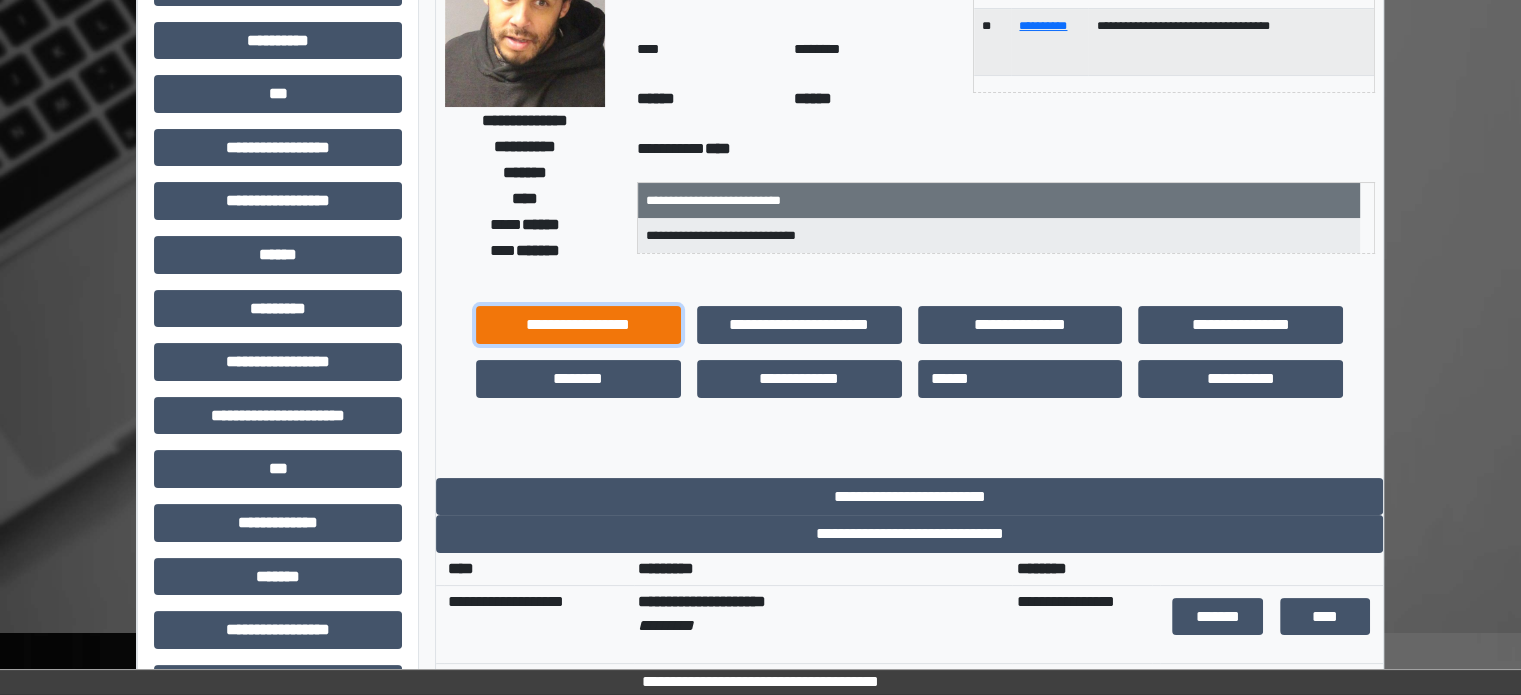 click on "**********" at bounding box center (578, 325) 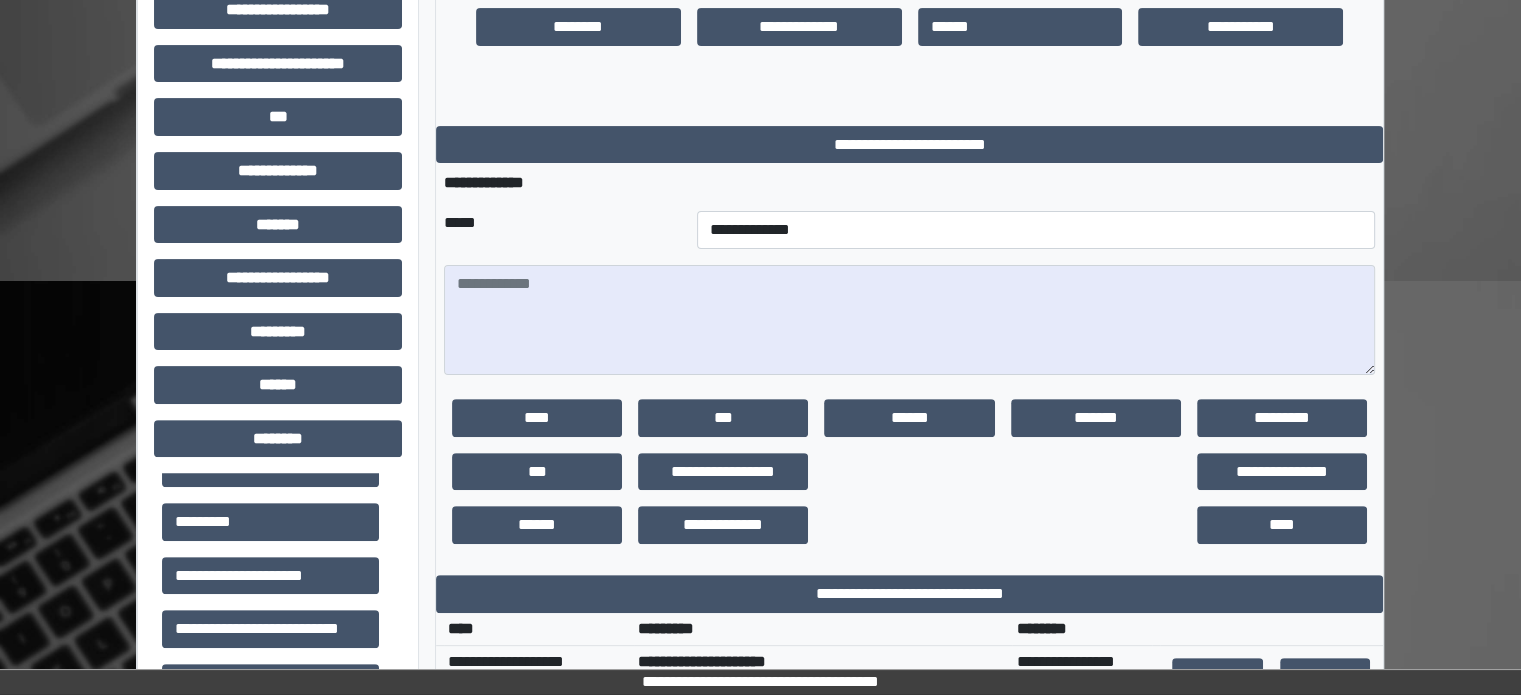 scroll, scrollTop: 600, scrollLeft: 0, axis: vertical 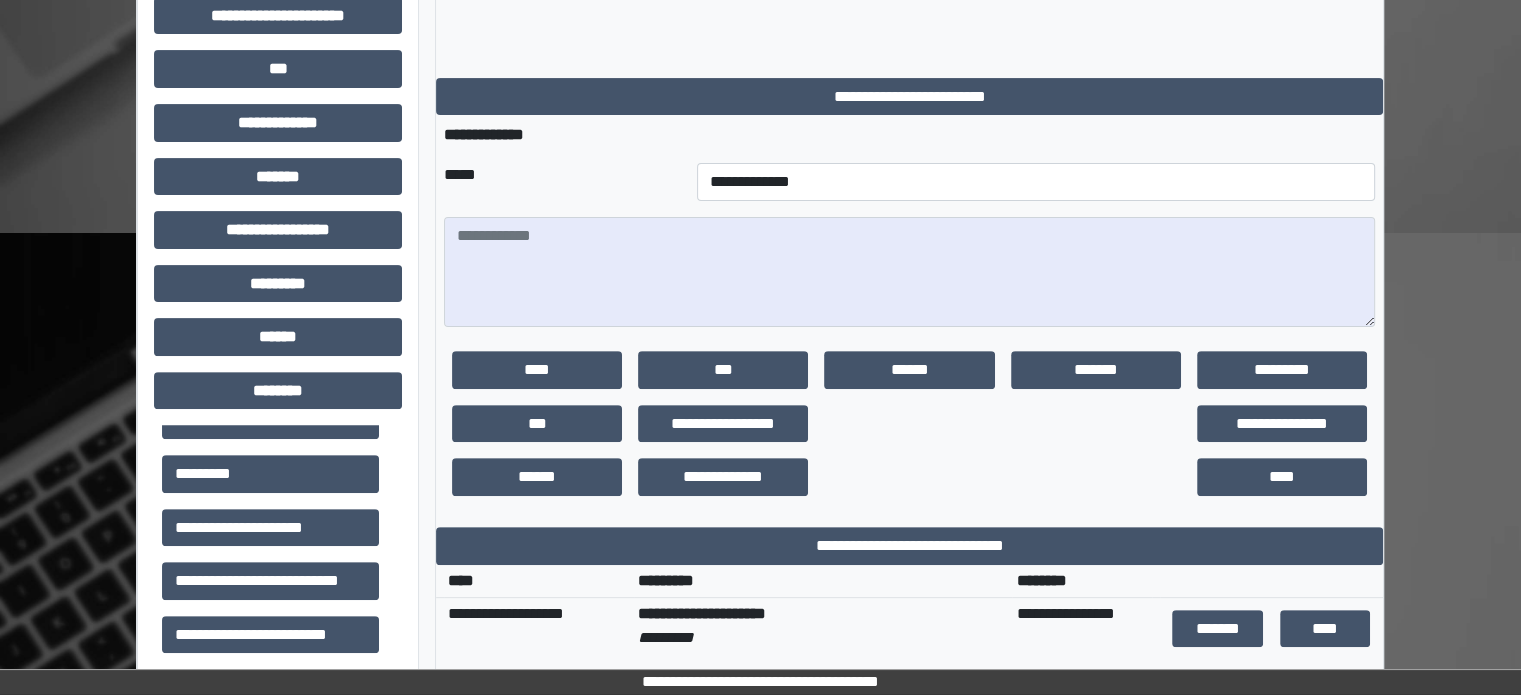click on "**********" at bounding box center (1036, 182) 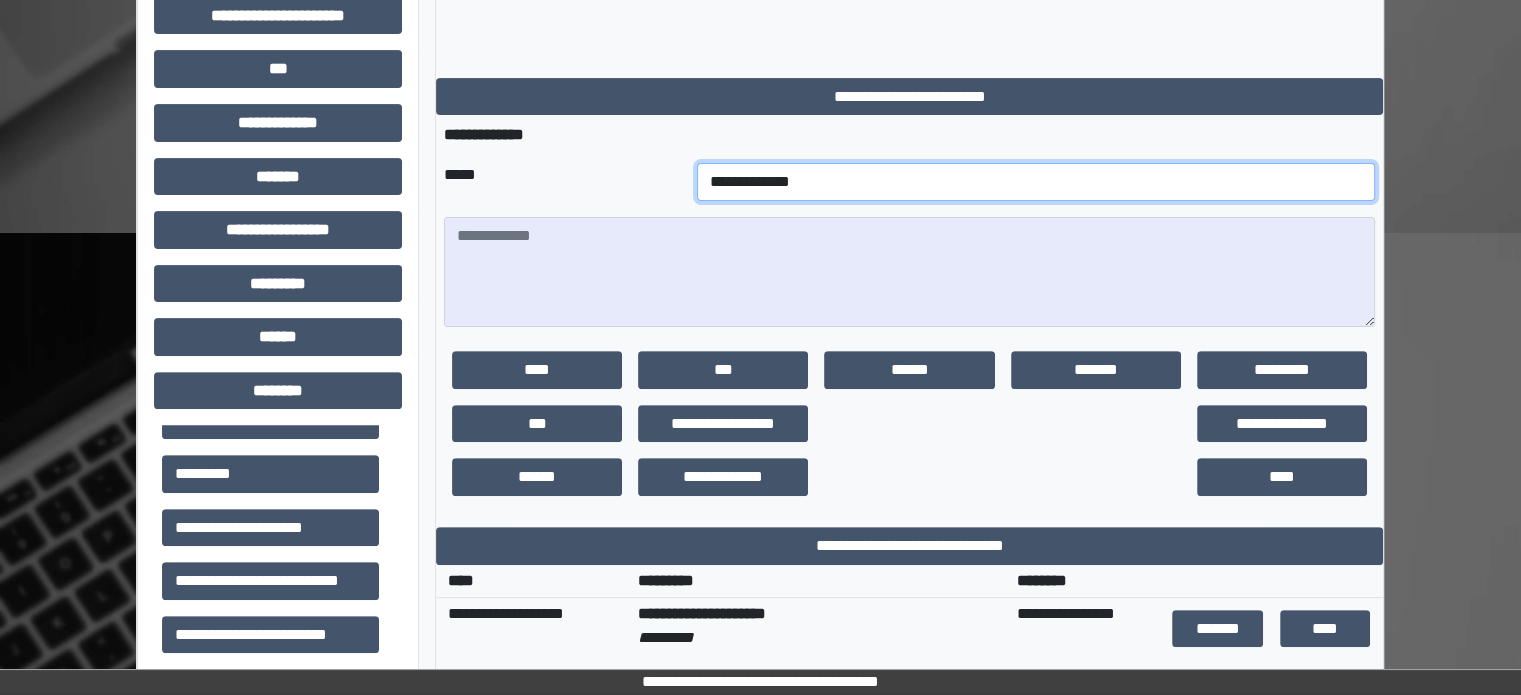 click on "**********" at bounding box center (1036, 182) 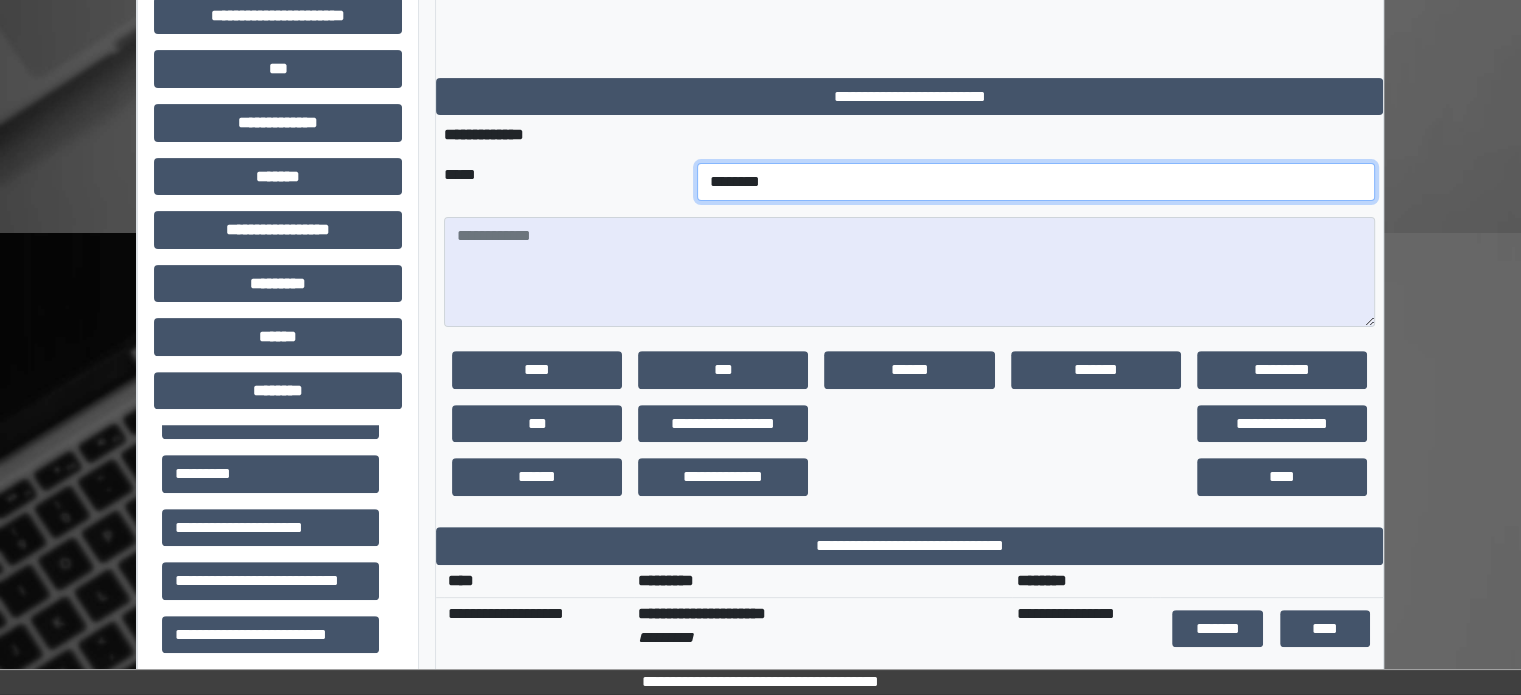 click on "**********" at bounding box center (1036, 182) 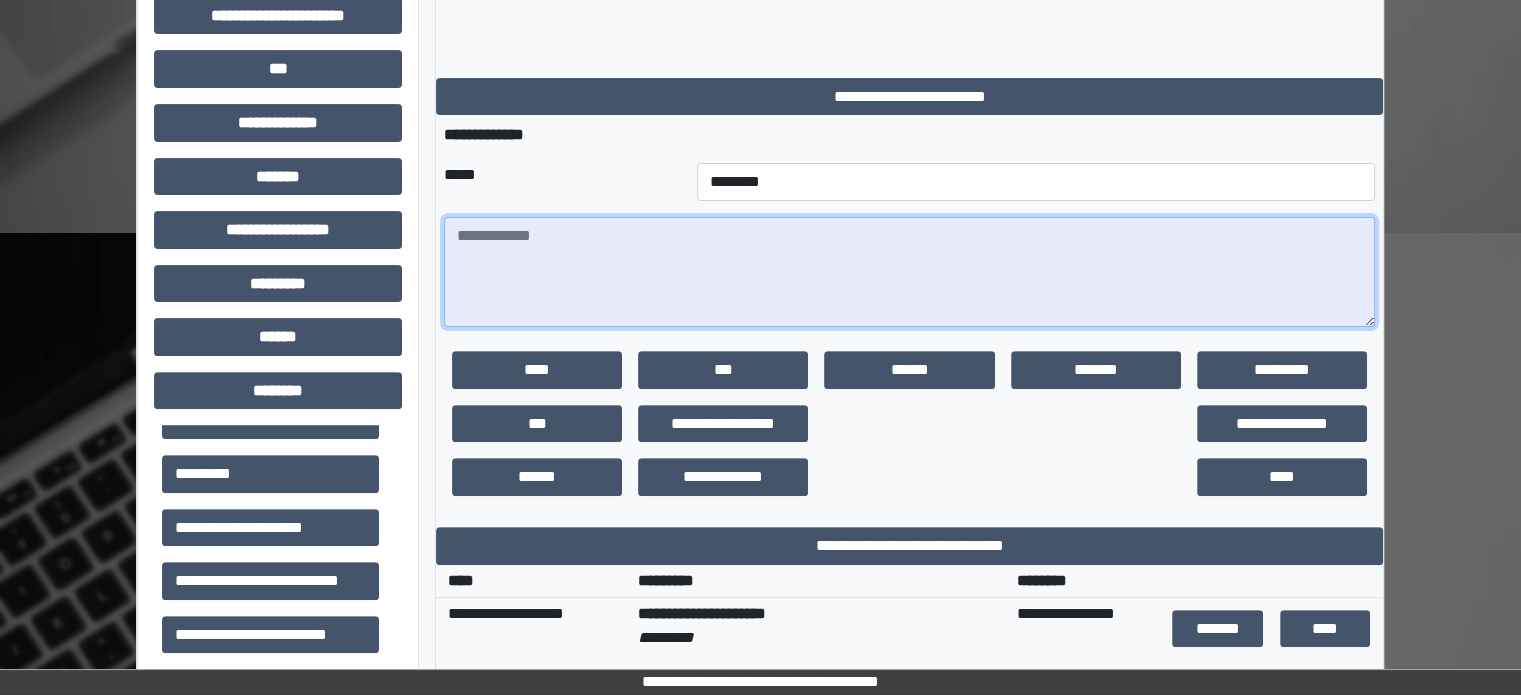 click at bounding box center (909, 272) 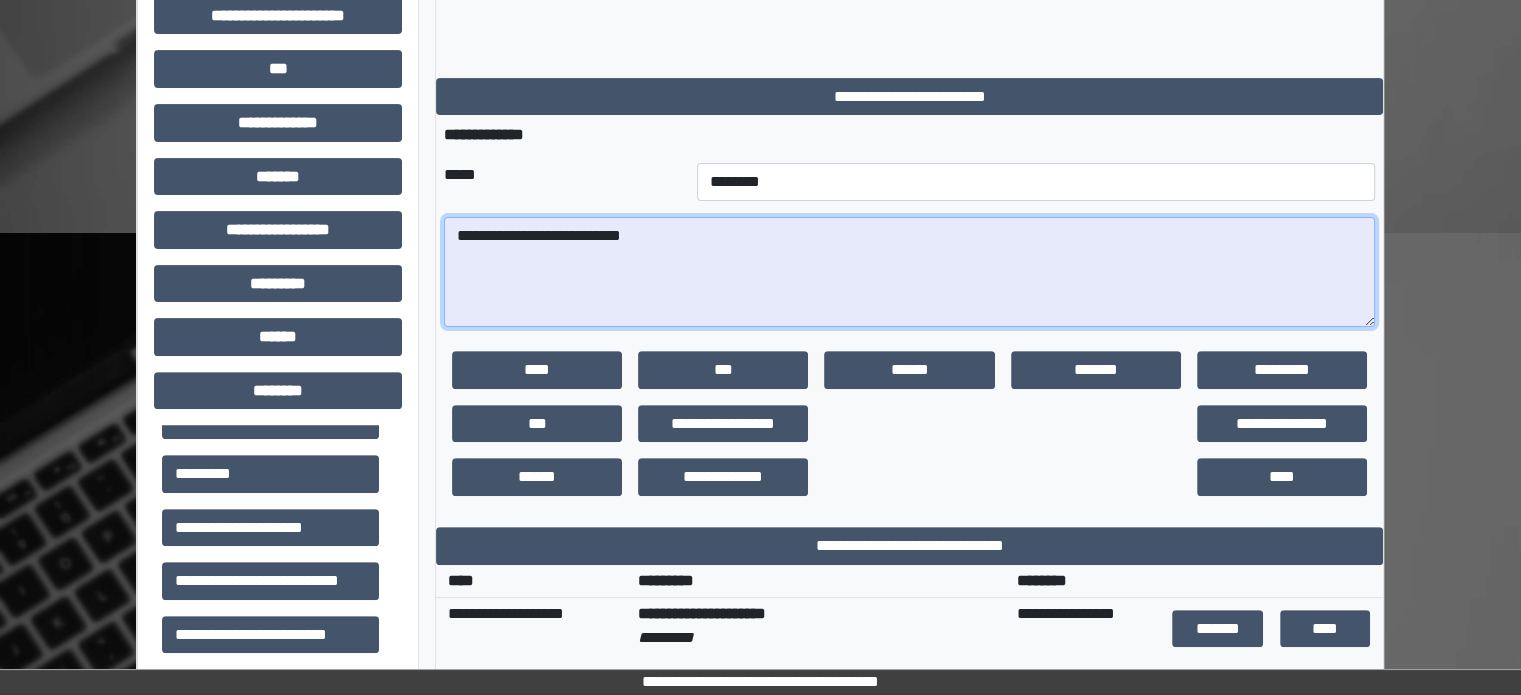 type on "**********" 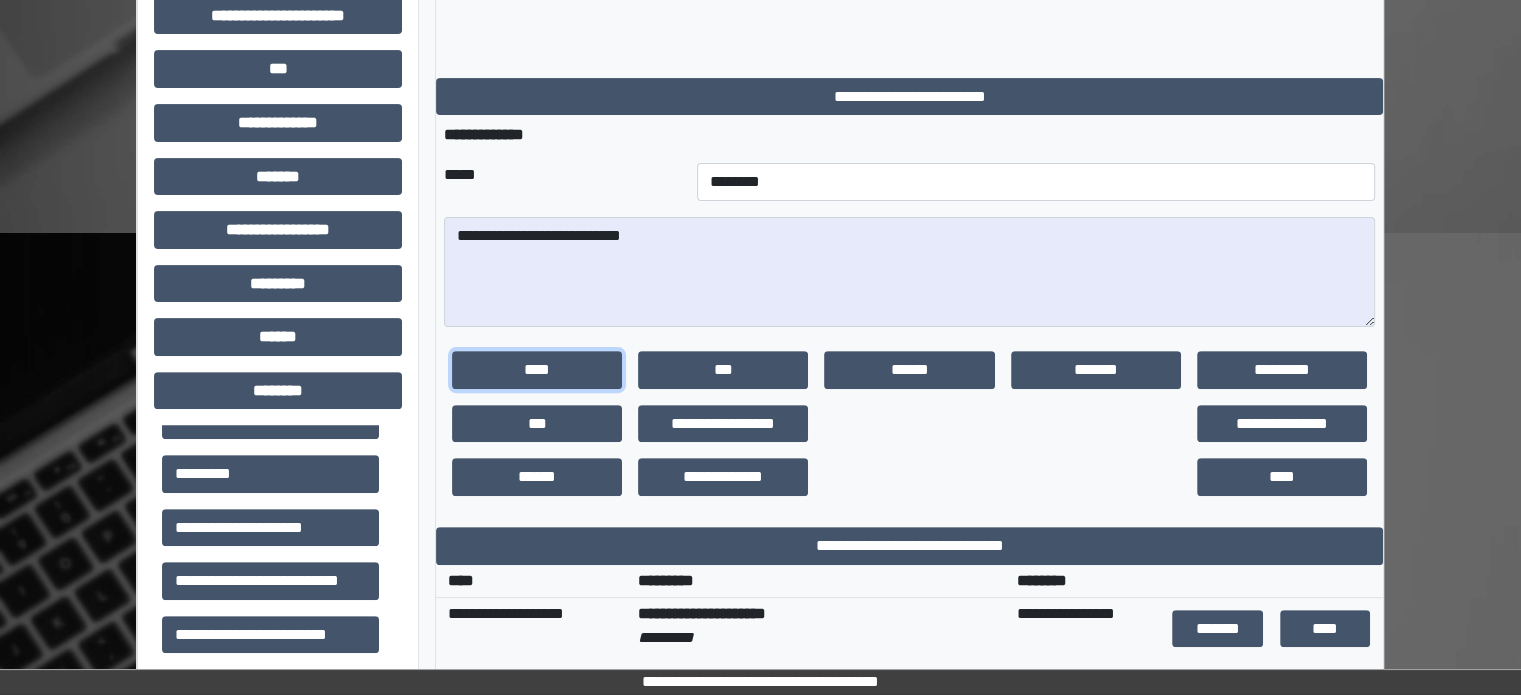type 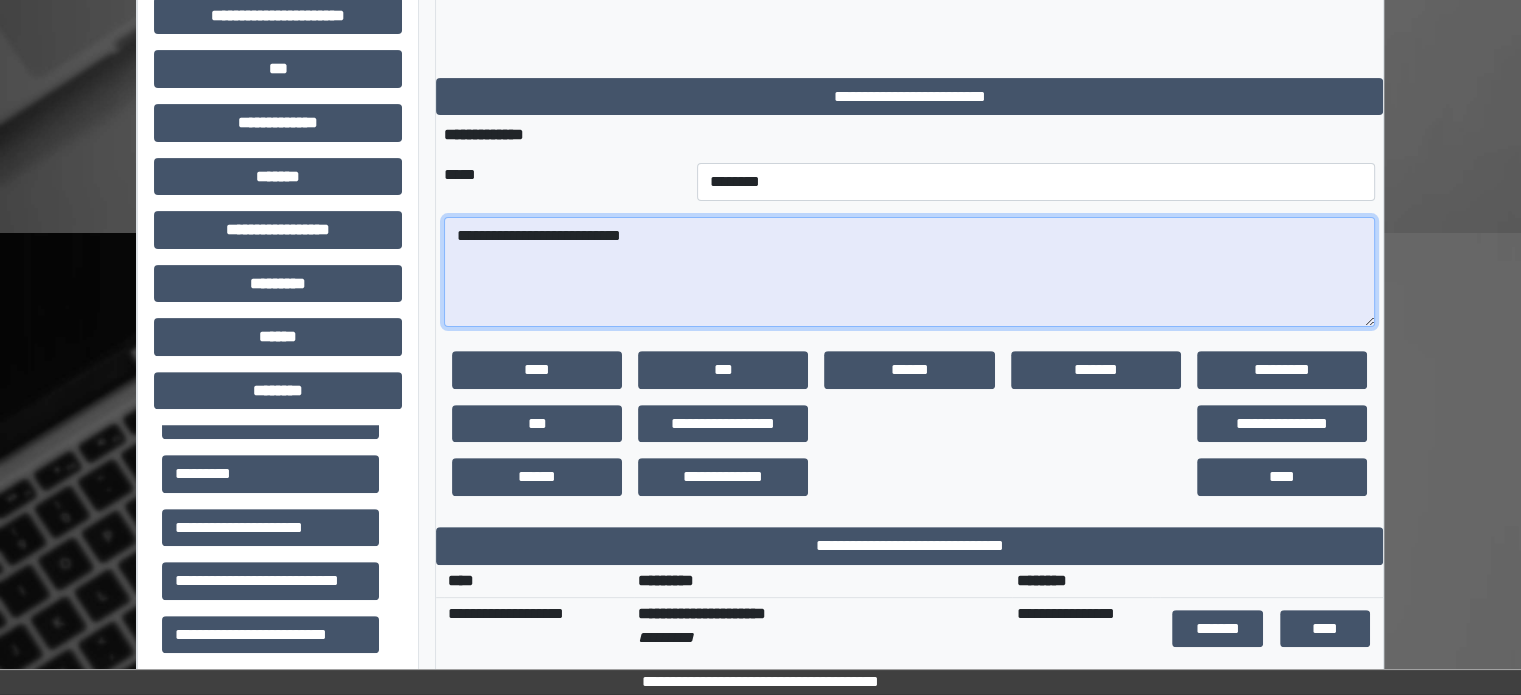 click on "**********" at bounding box center [909, 272] 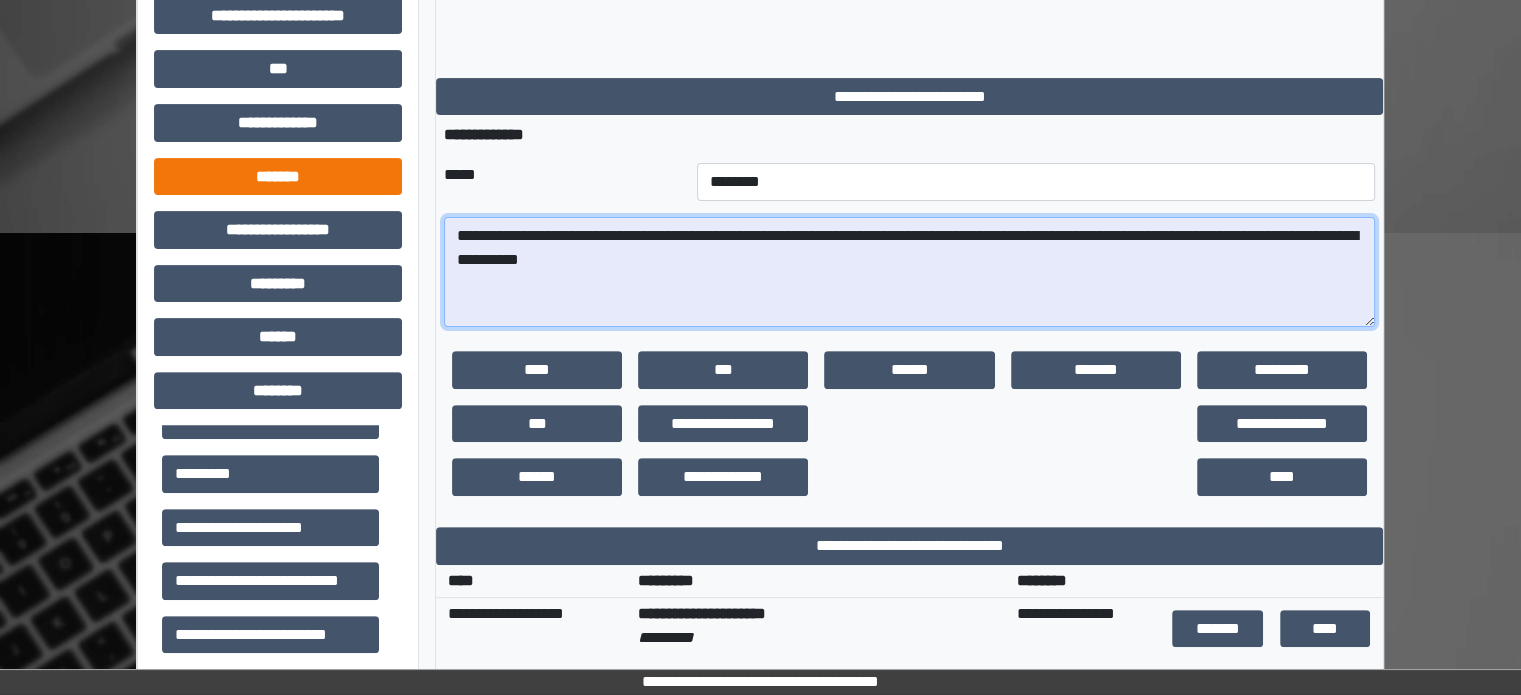 drag, startPoint x: 692, startPoint y: 270, endPoint x: 321, endPoint y: 165, distance: 385.5723 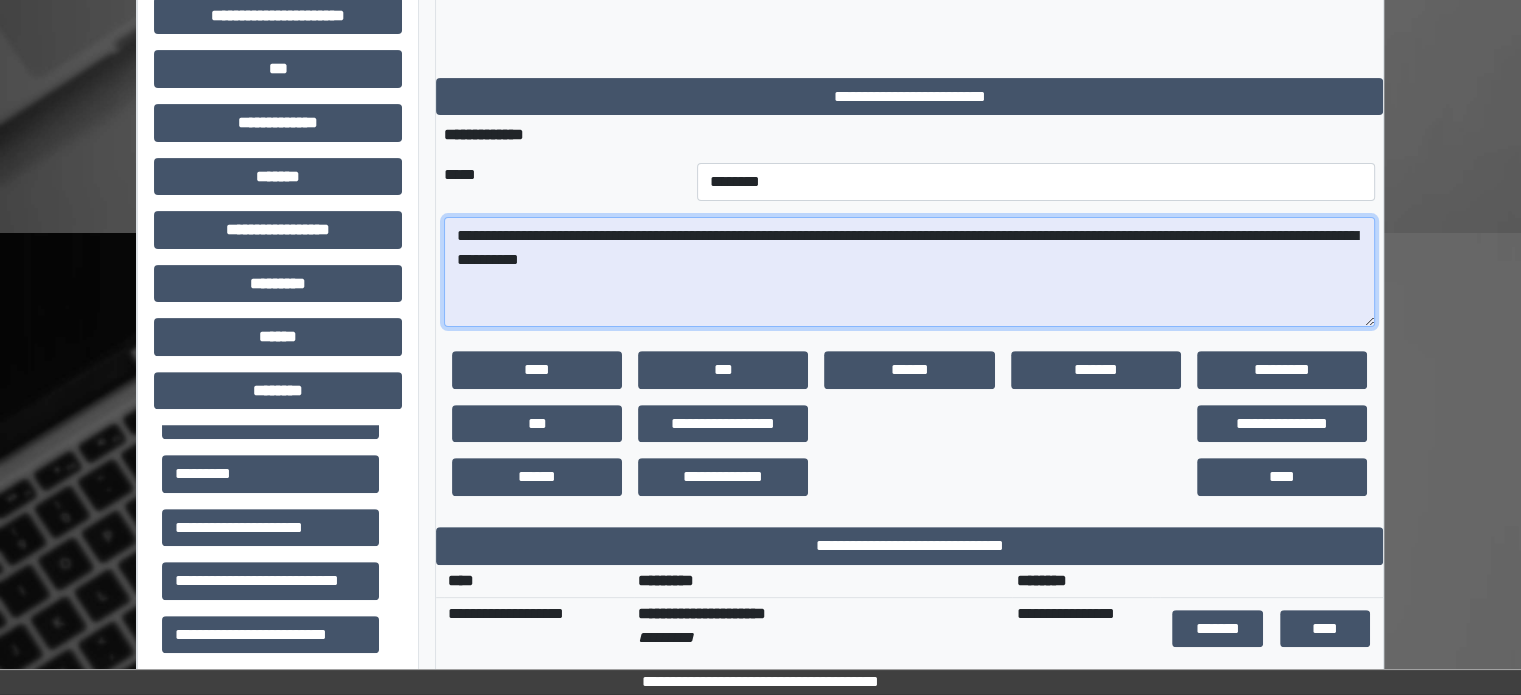 click on "**********" at bounding box center (909, 272) 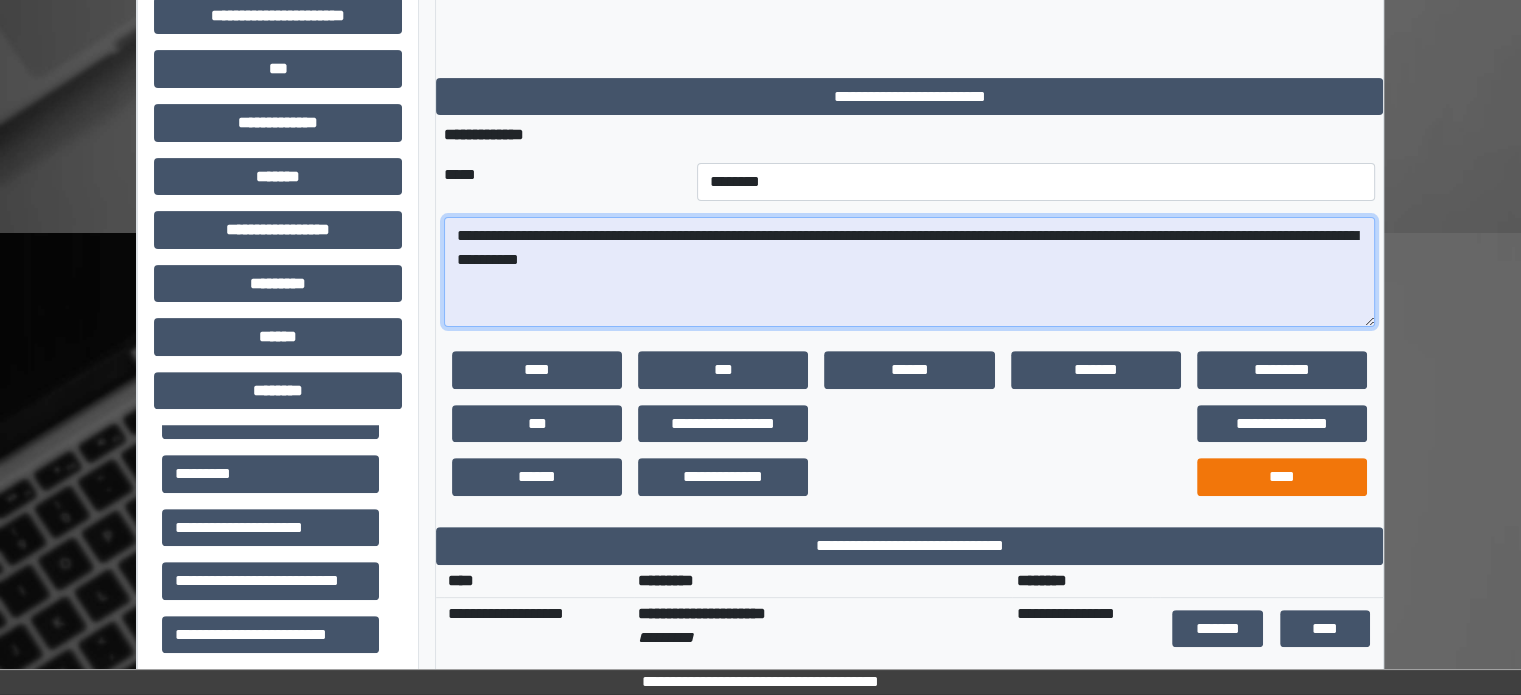 type on "**********" 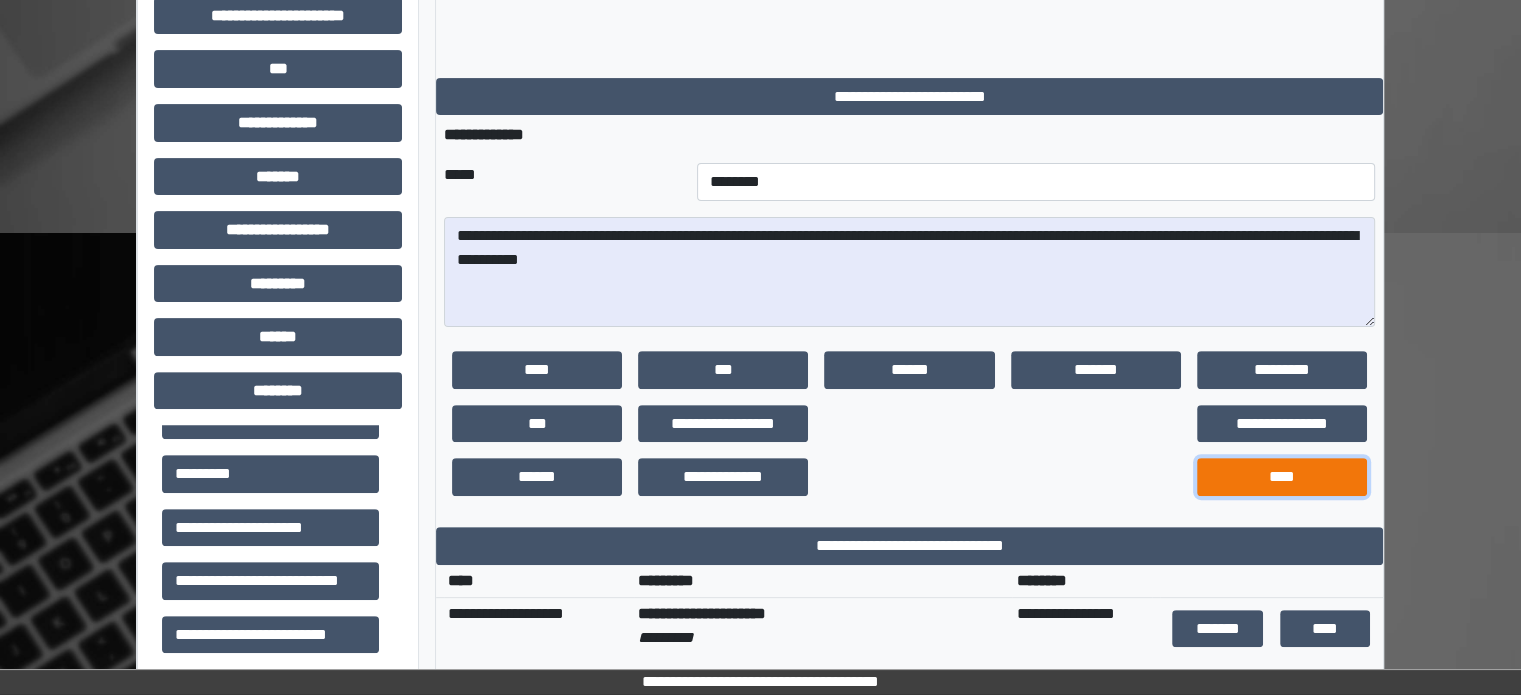 click on "****" at bounding box center [1282, 477] 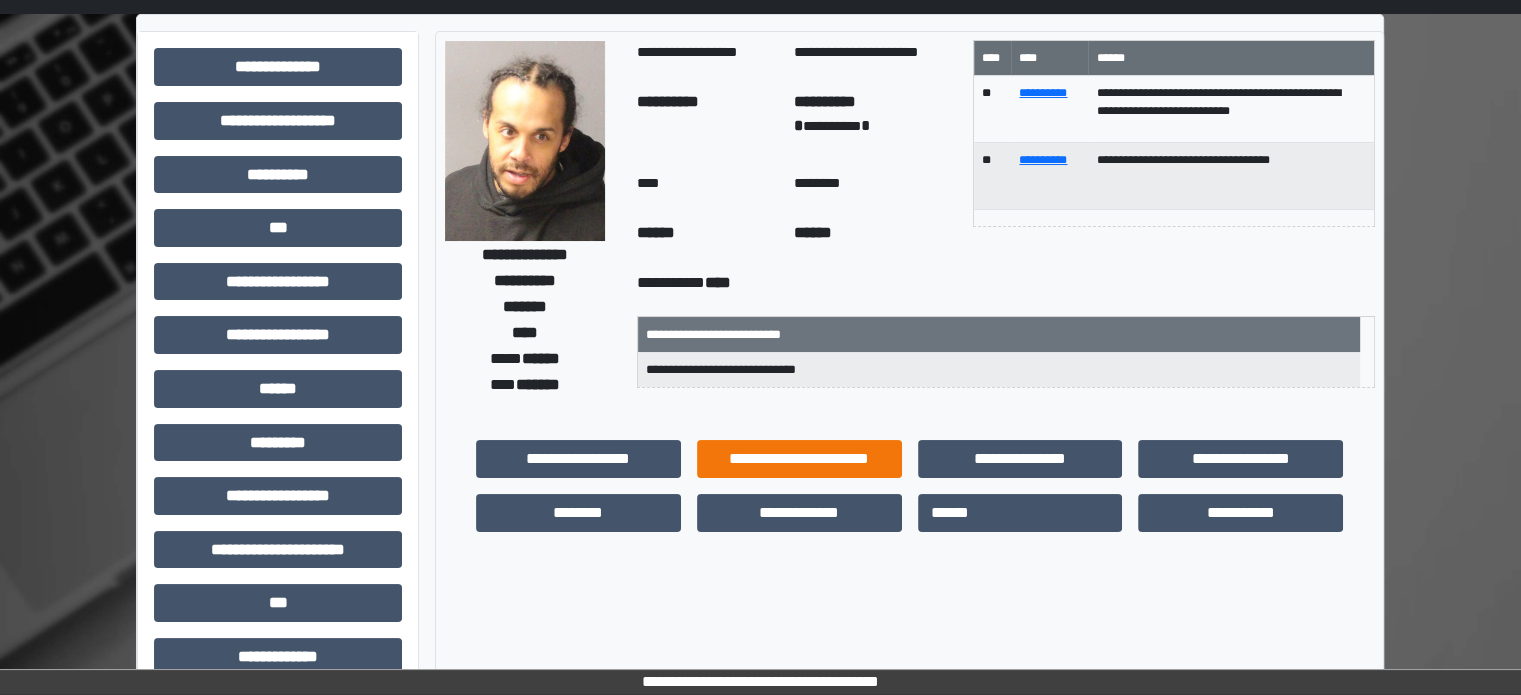 scroll, scrollTop: 100, scrollLeft: 0, axis: vertical 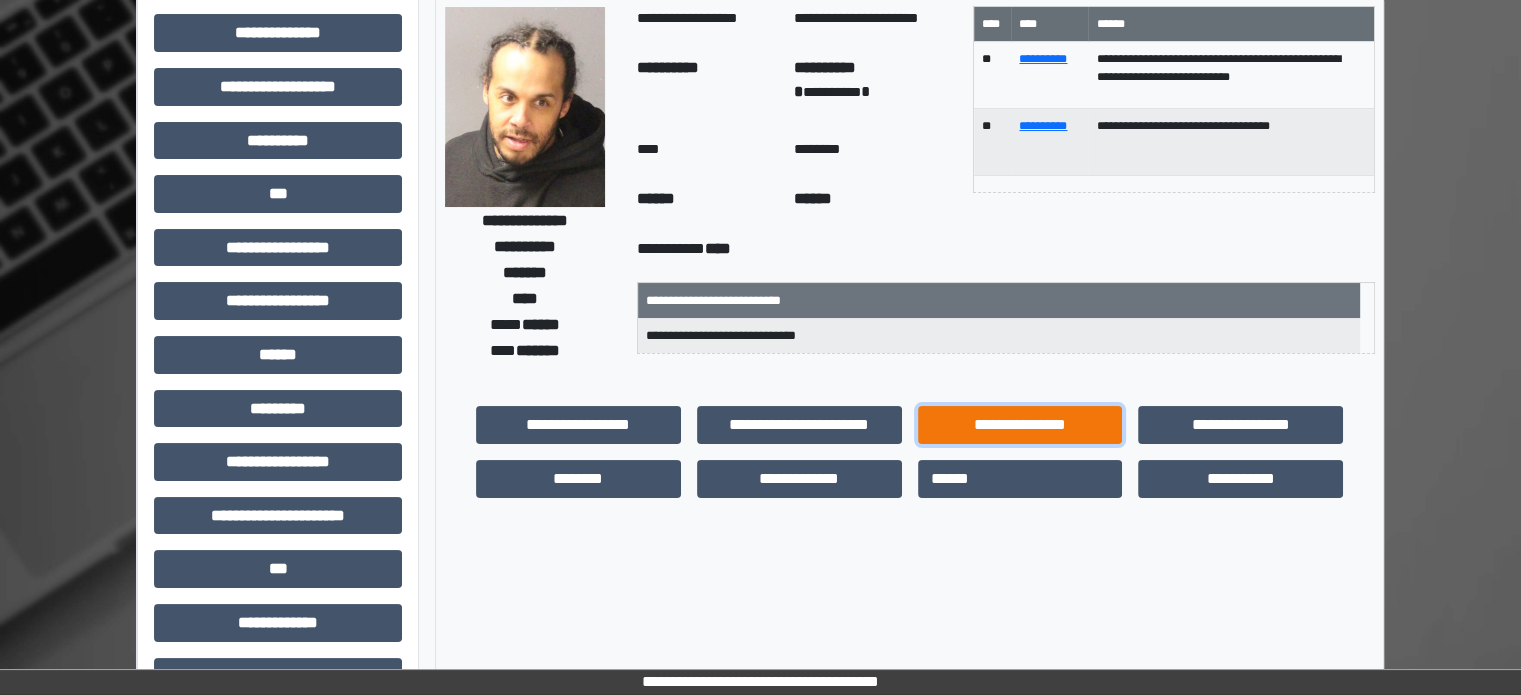 click on "**********" at bounding box center [1020, 425] 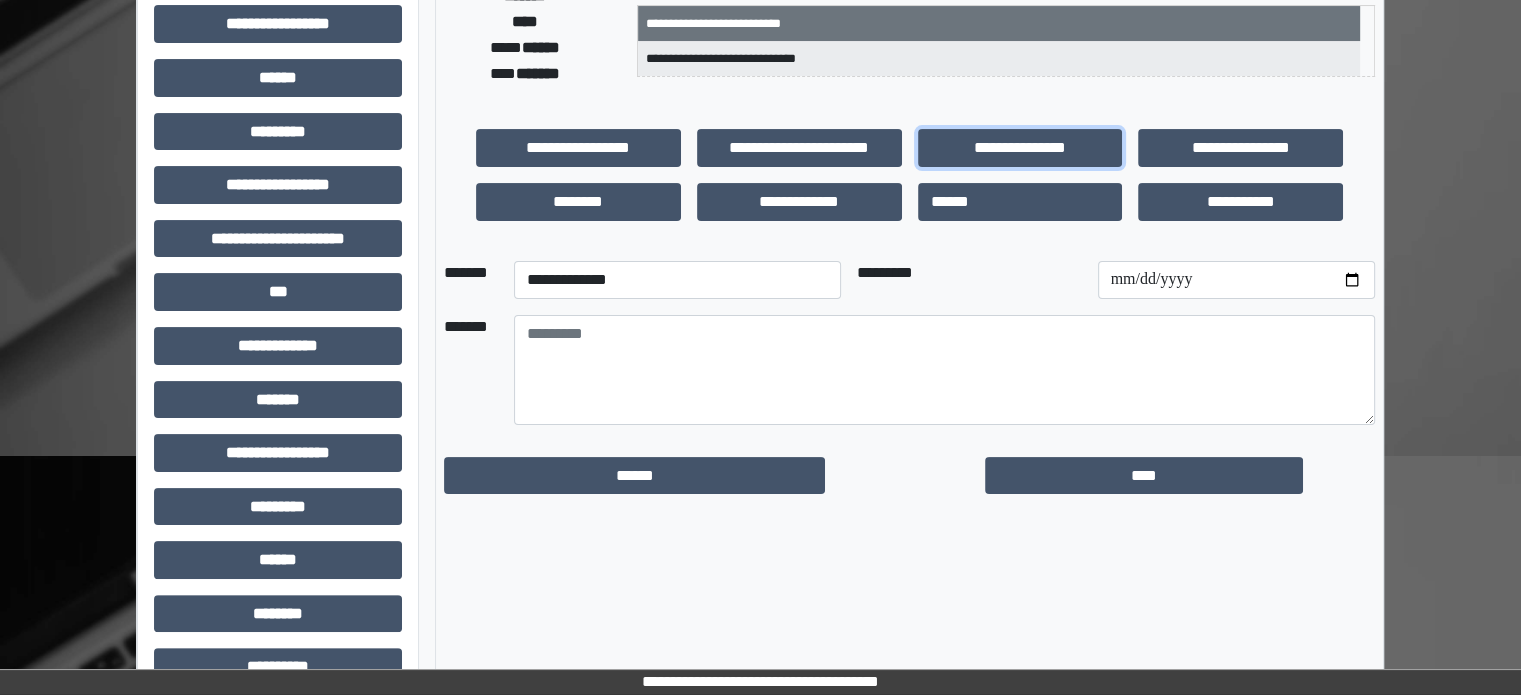scroll, scrollTop: 400, scrollLeft: 0, axis: vertical 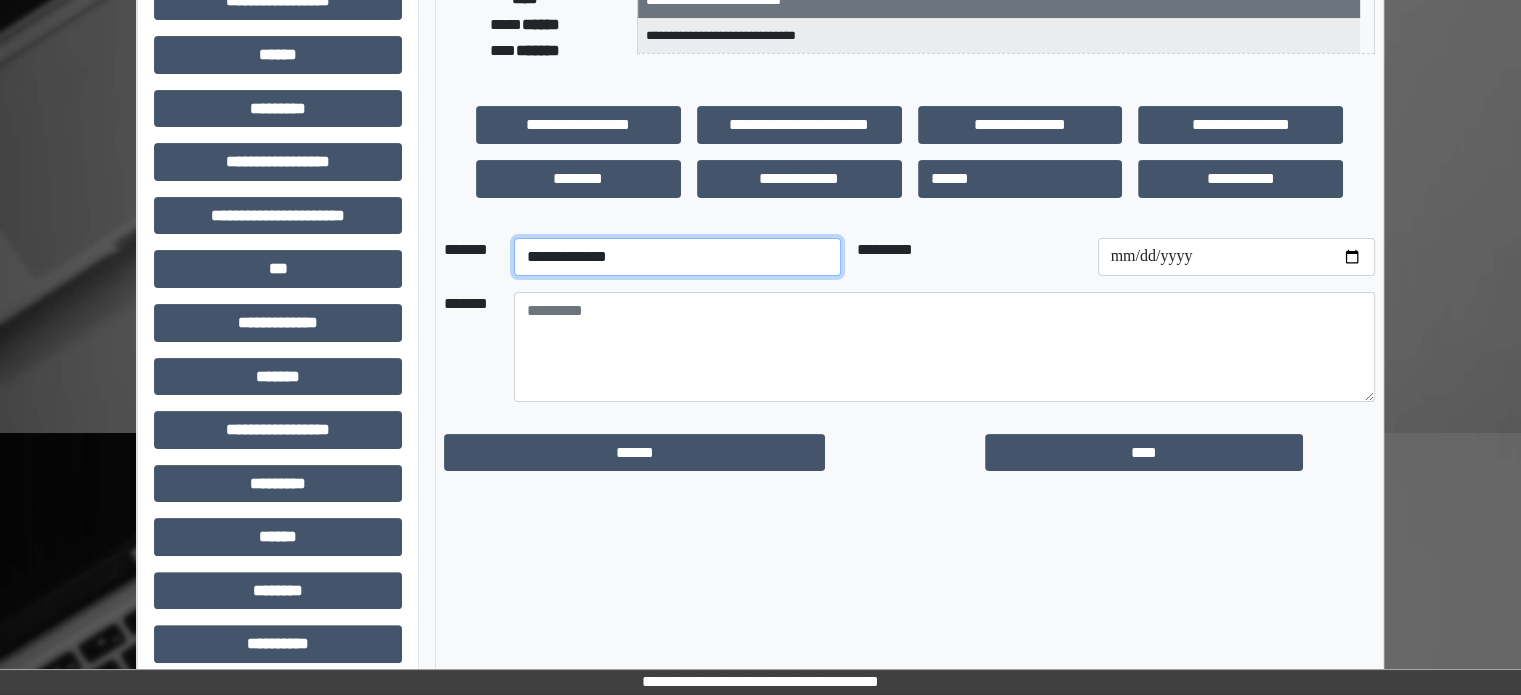 click on "**********" at bounding box center (677, 257) 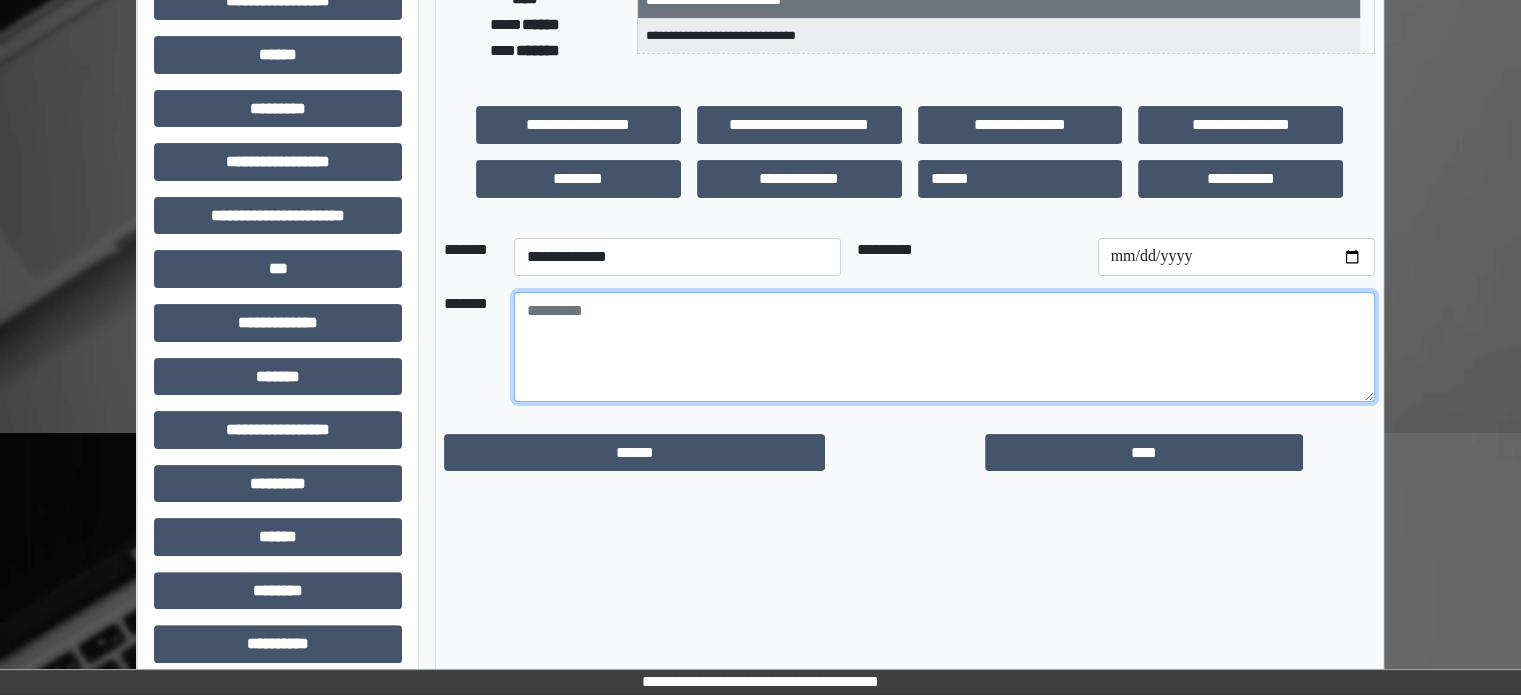 click at bounding box center (944, 347) 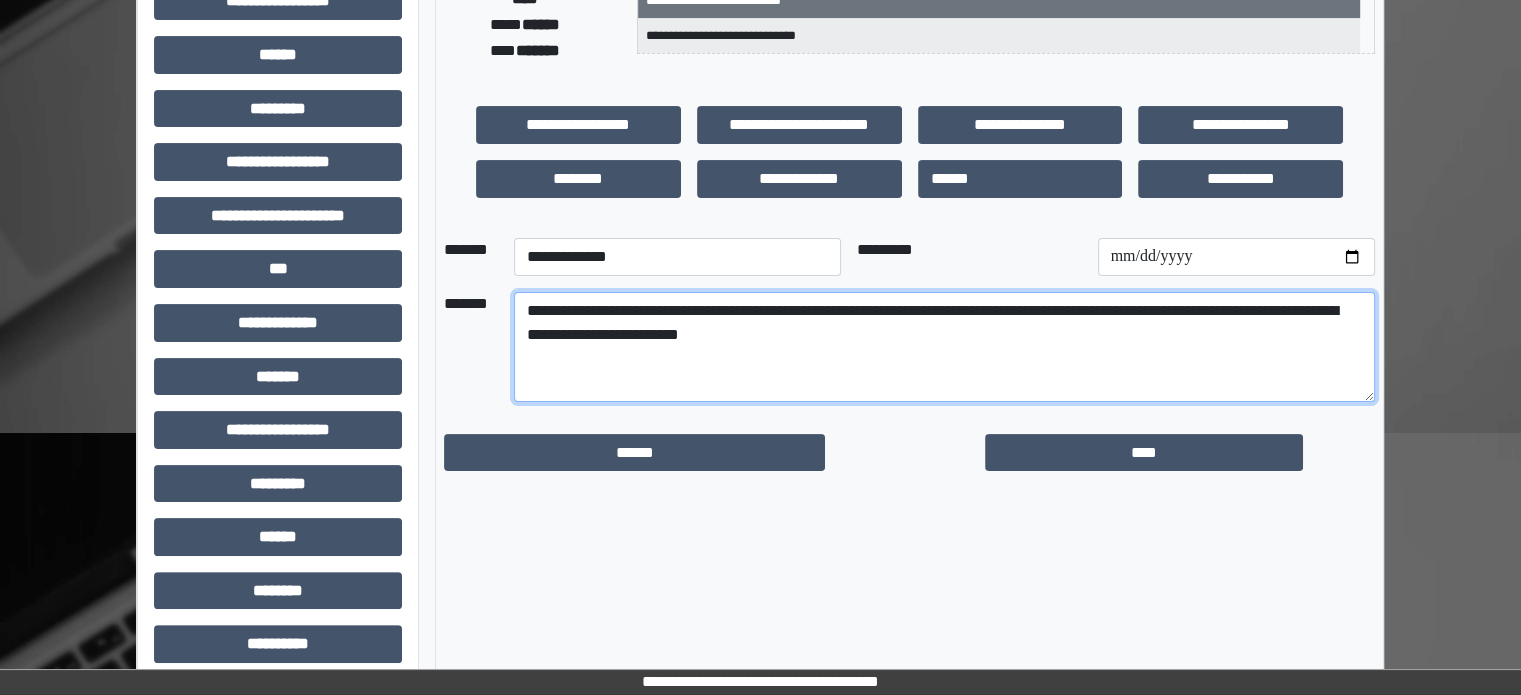 type on "**********" 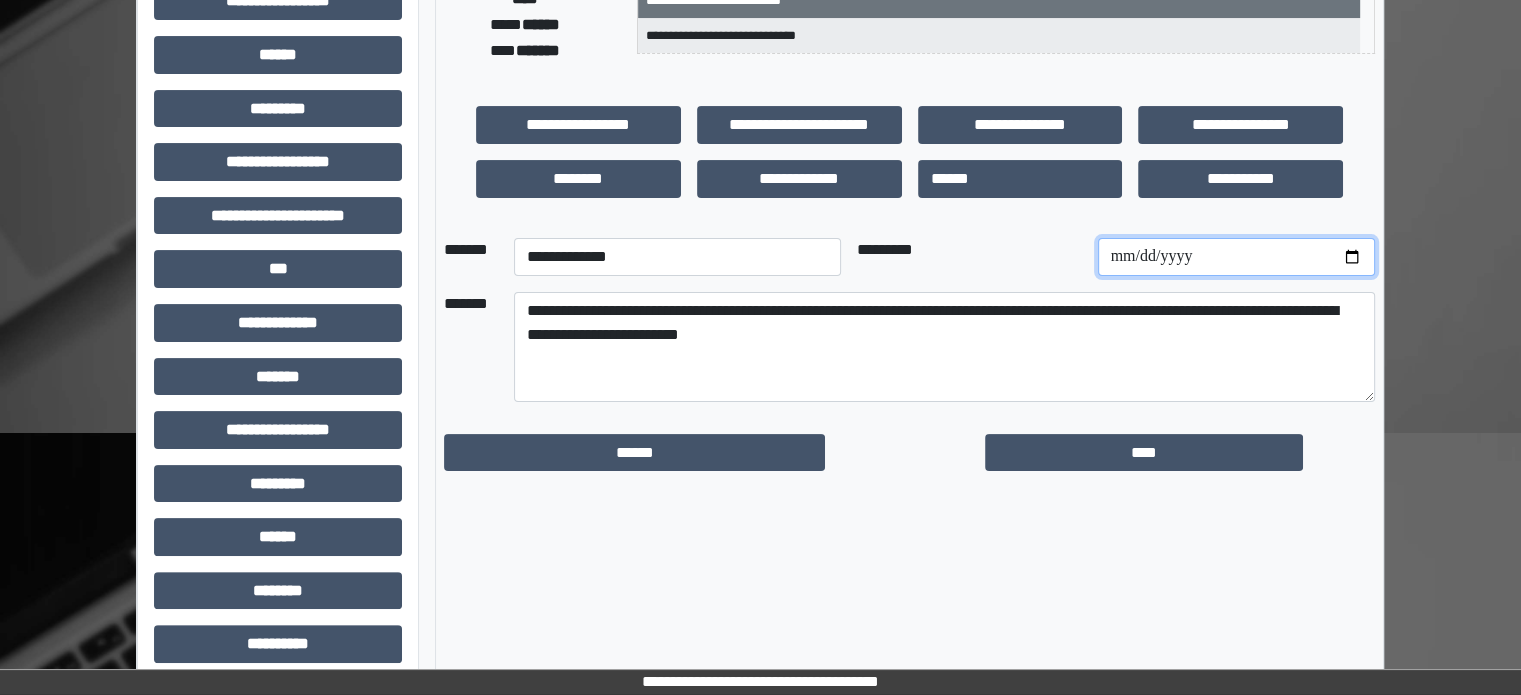 click at bounding box center [1236, 257] 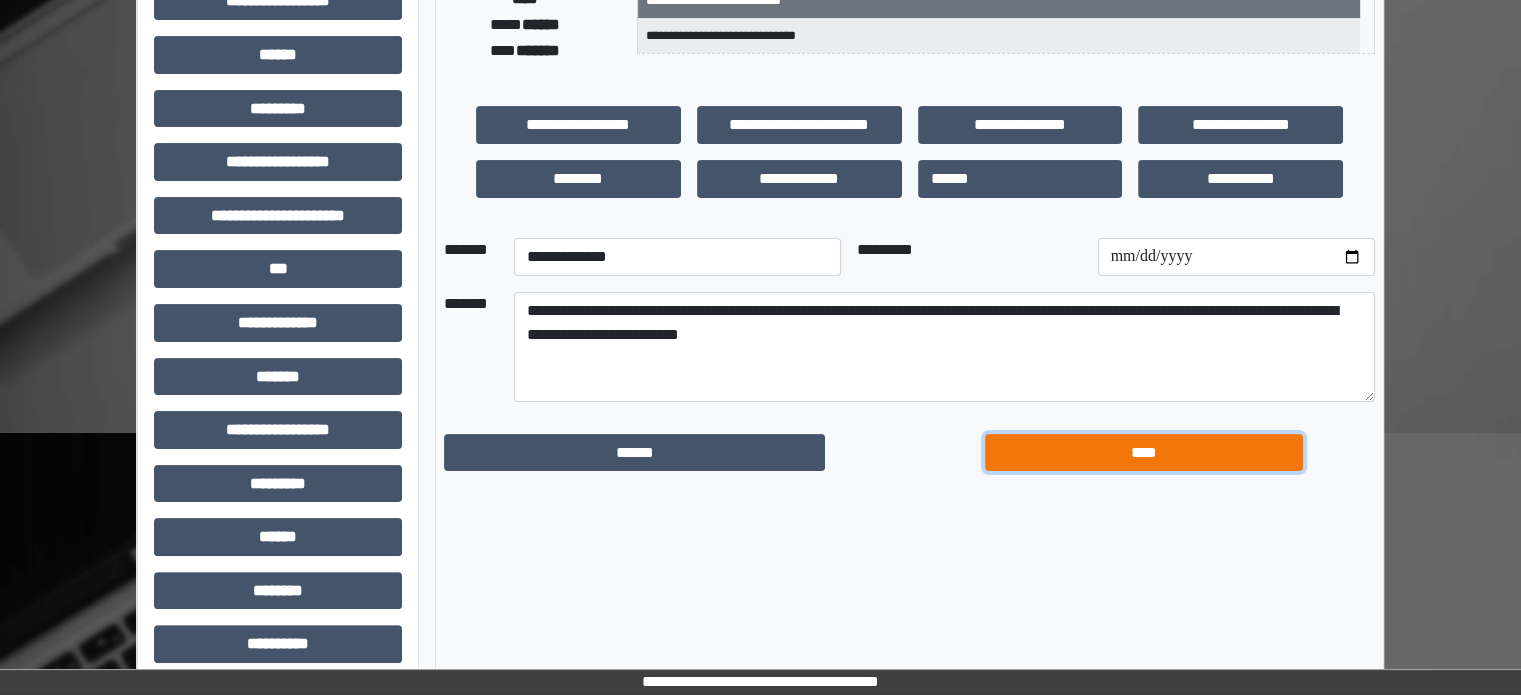 click on "****" at bounding box center (1144, 453) 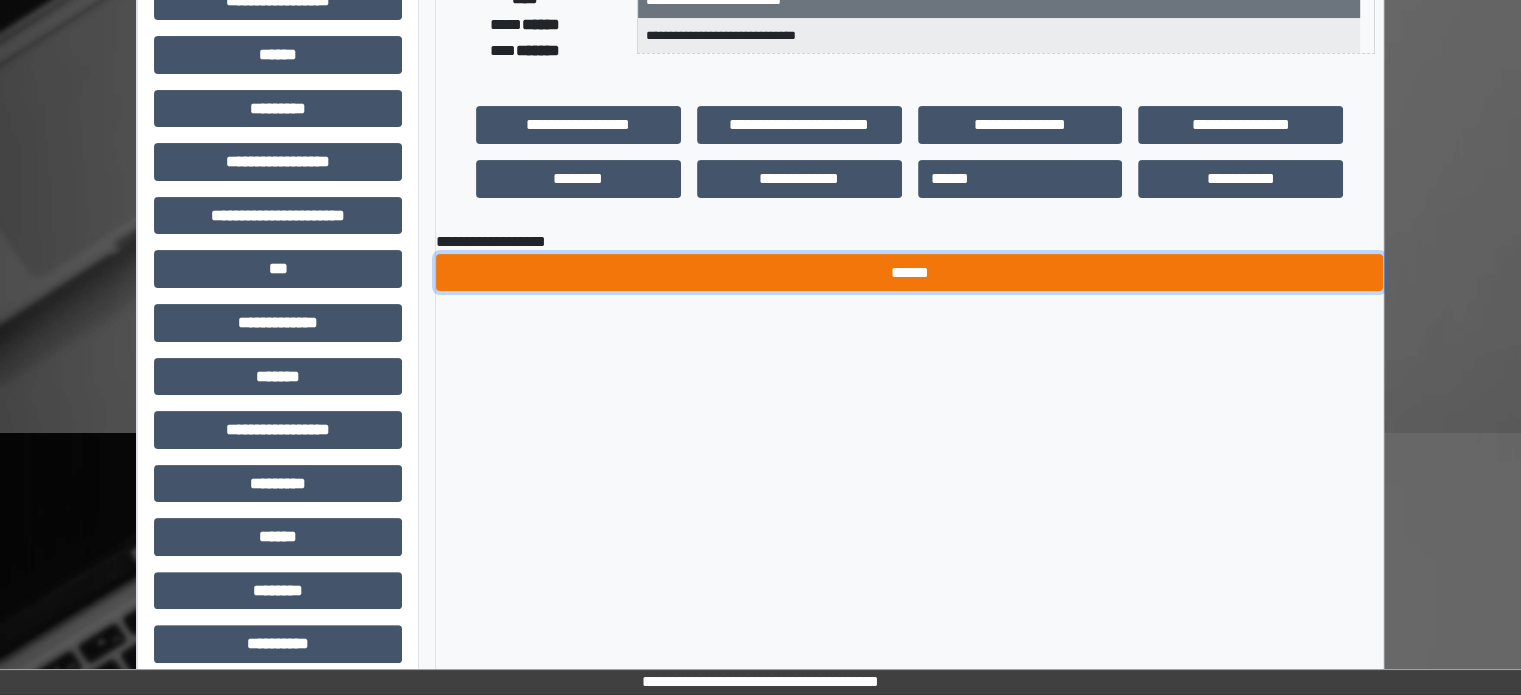 click on "******" at bounding box center [909, 273] 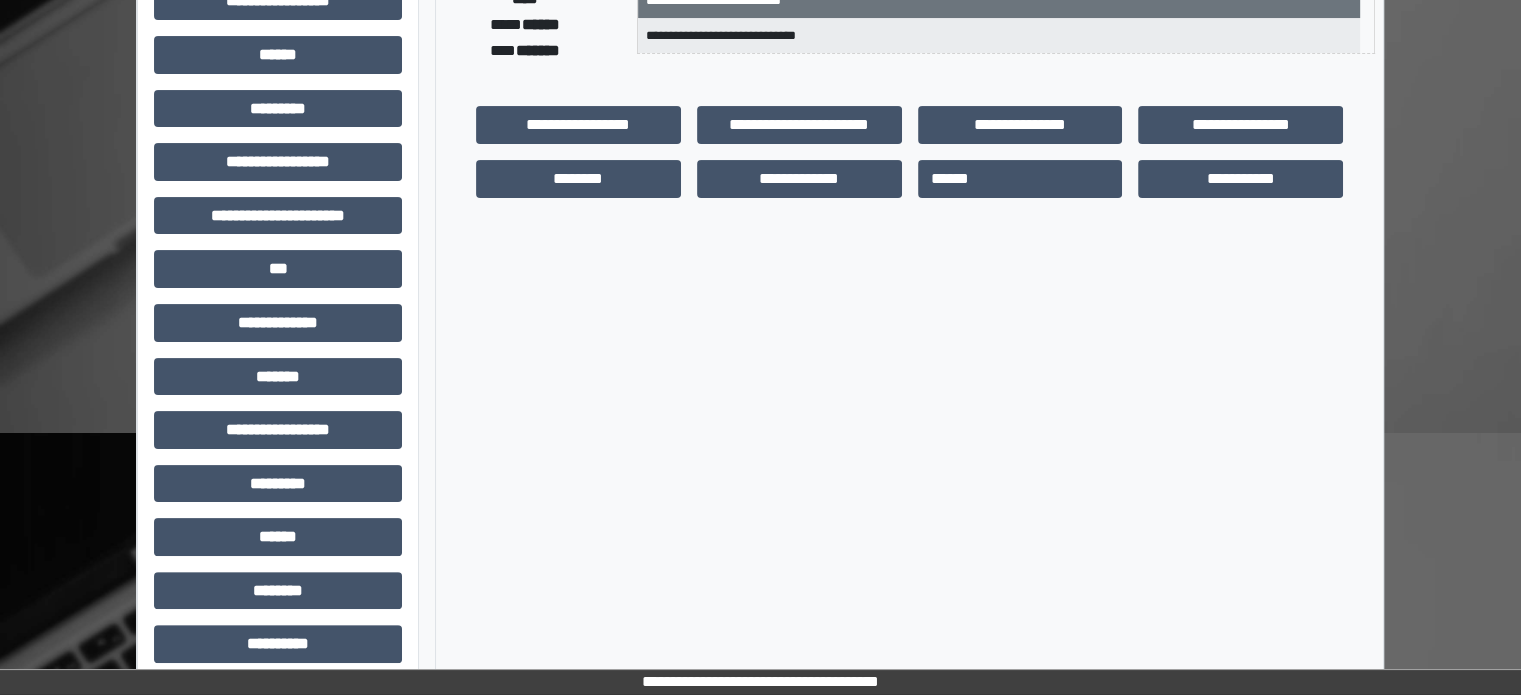 scroll, scrollTop: 0, scrollLeft: 0, axis: both 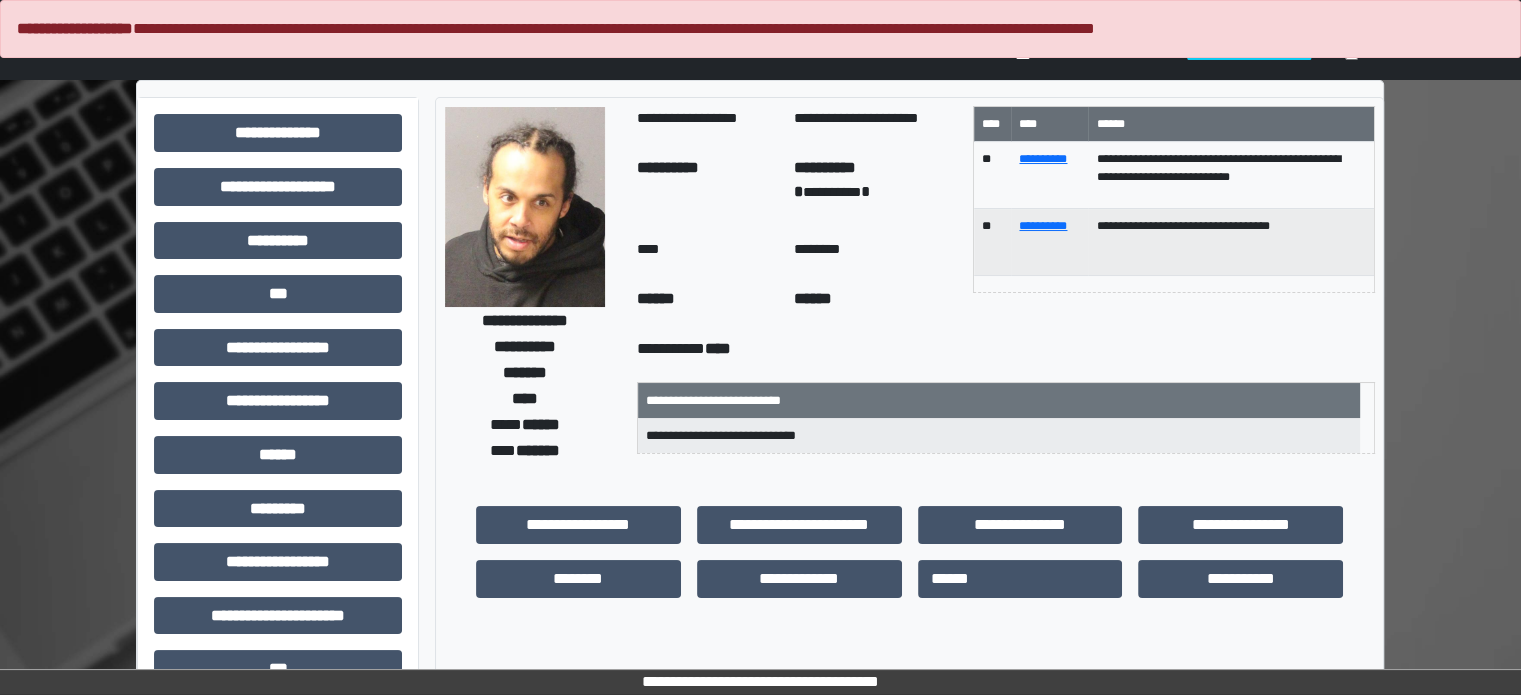 click on "**********" at bounding box center (760, 623) 